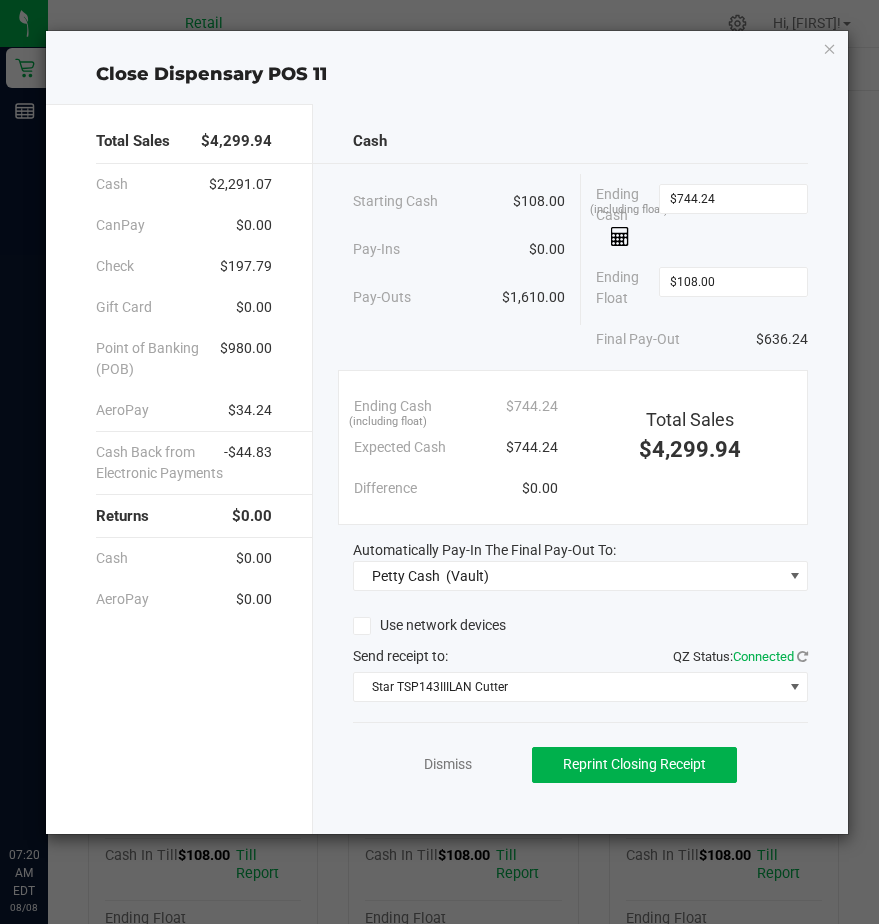 scroll, scrollTop: 0, scrollLeft: 0, axis: both 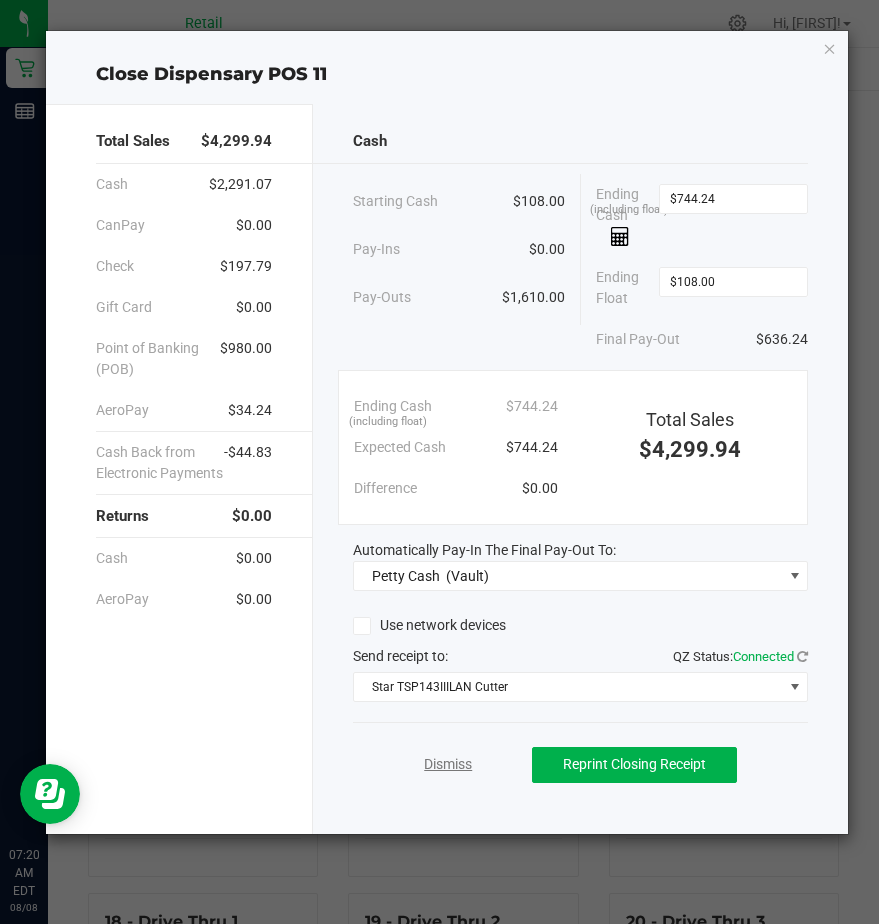 click on "Dismiss" 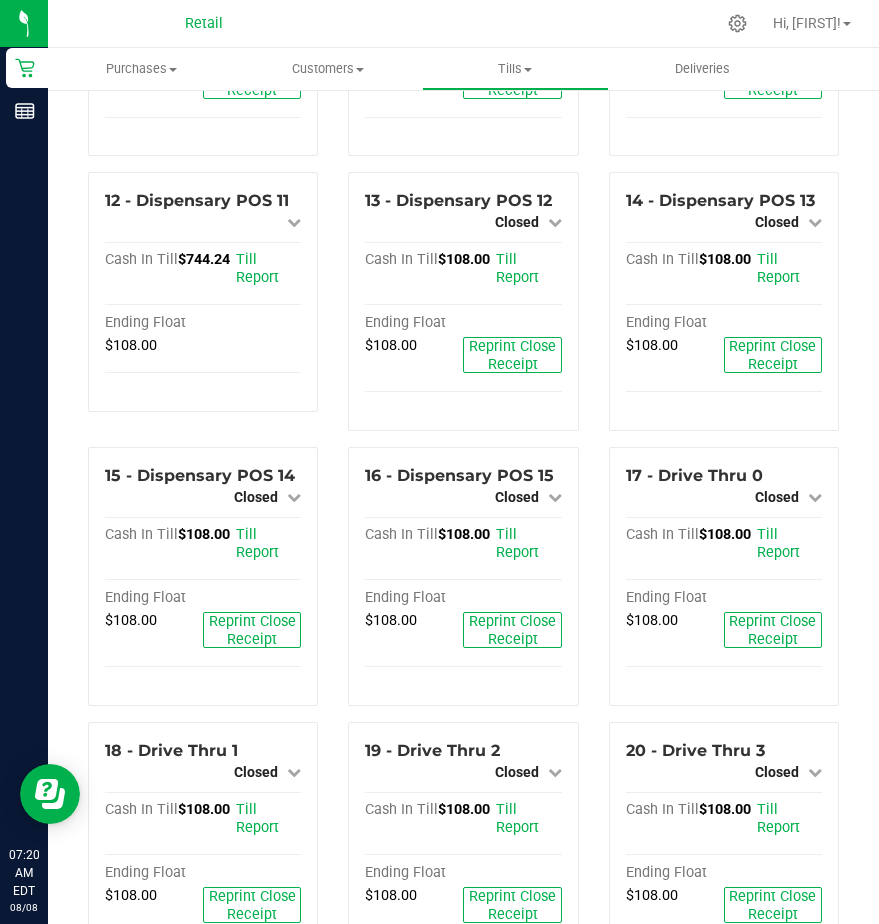 scroll, scrollTop: 1054, scrollLeft: 0, axis: vertical 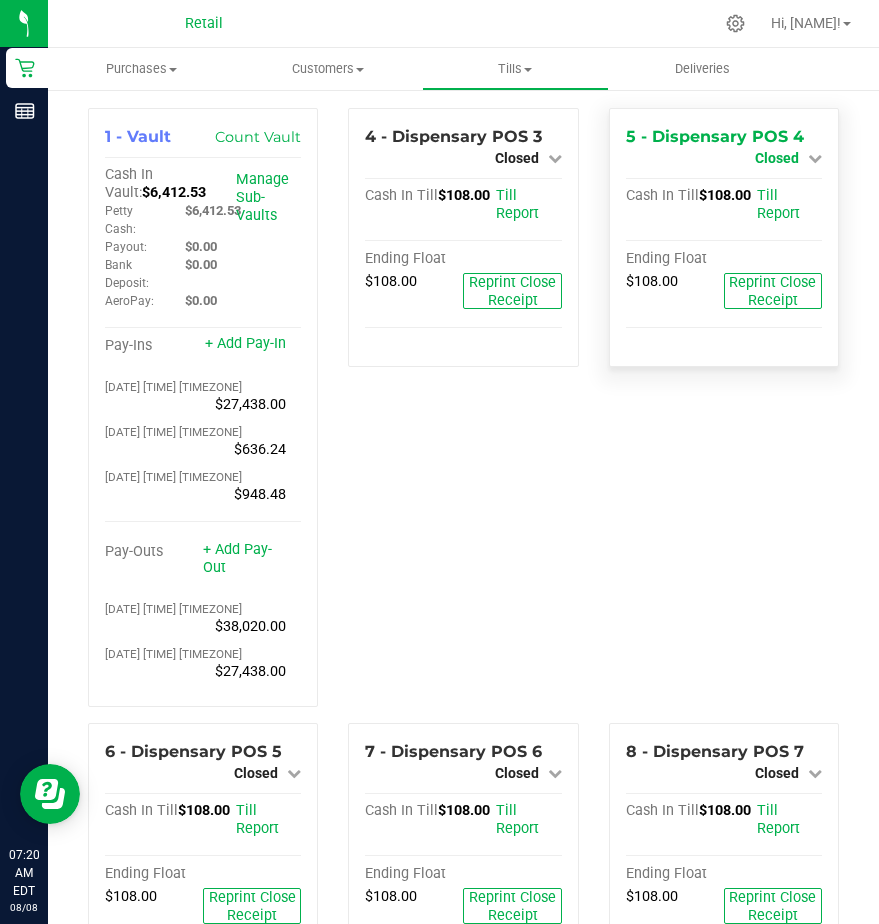 click on "Closed" at bounding box center (788, 158) 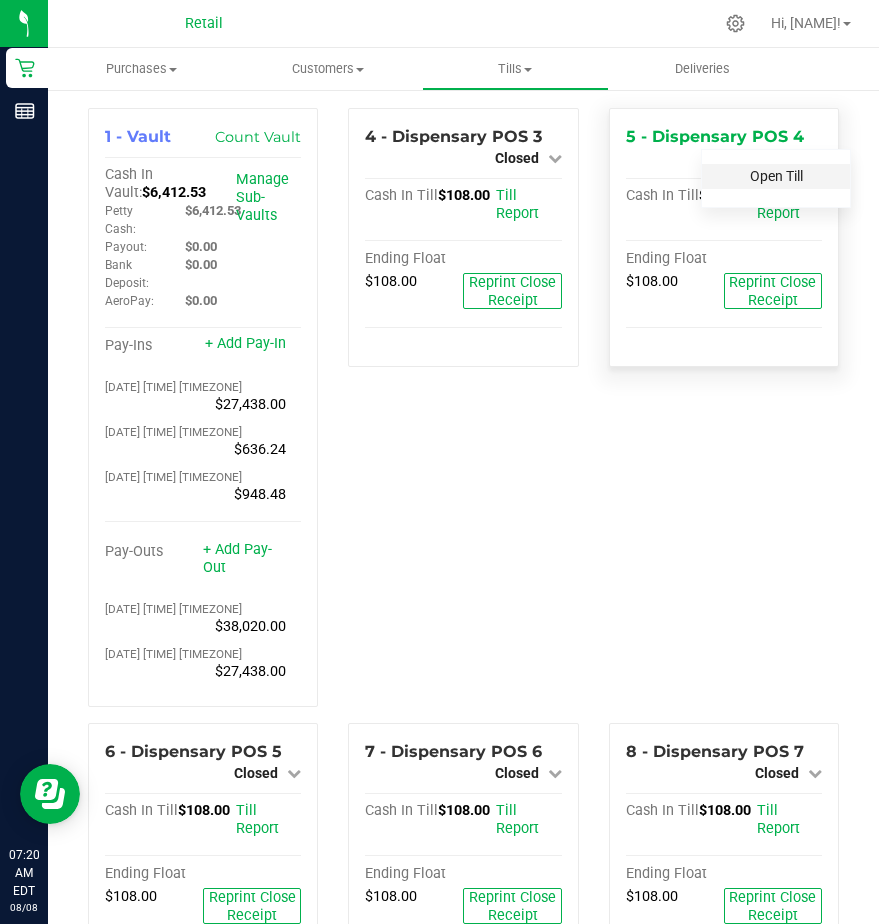 click on "Open Till" at bounding box center (776, 176) 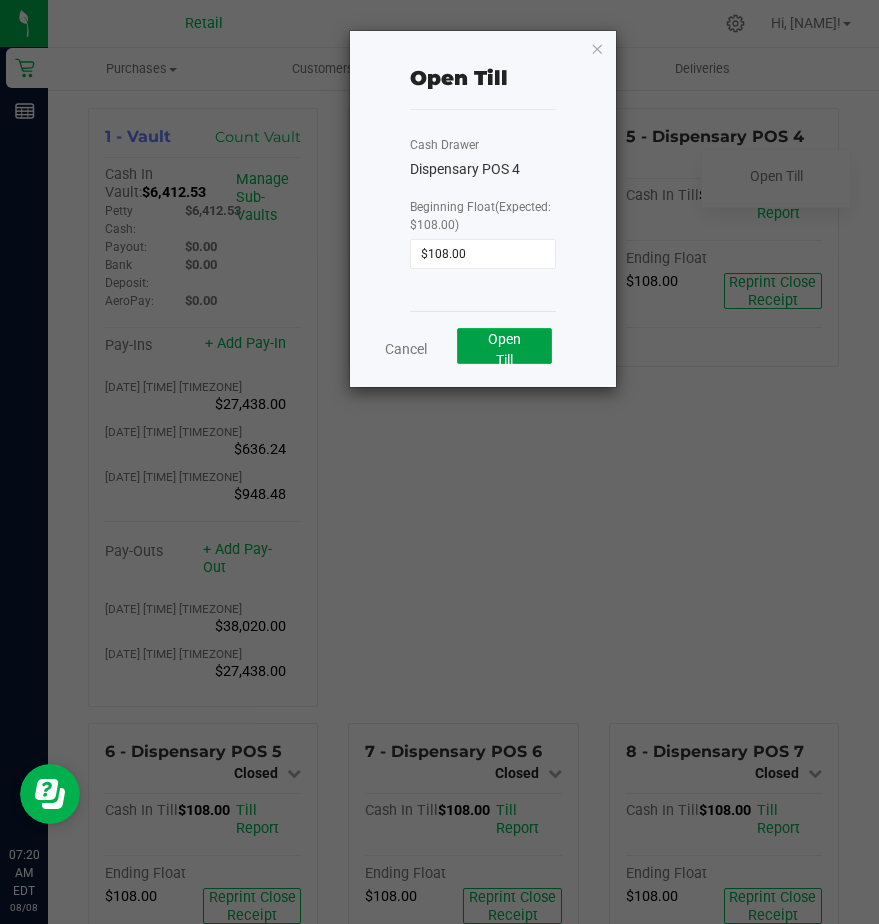 click on "Open Till" 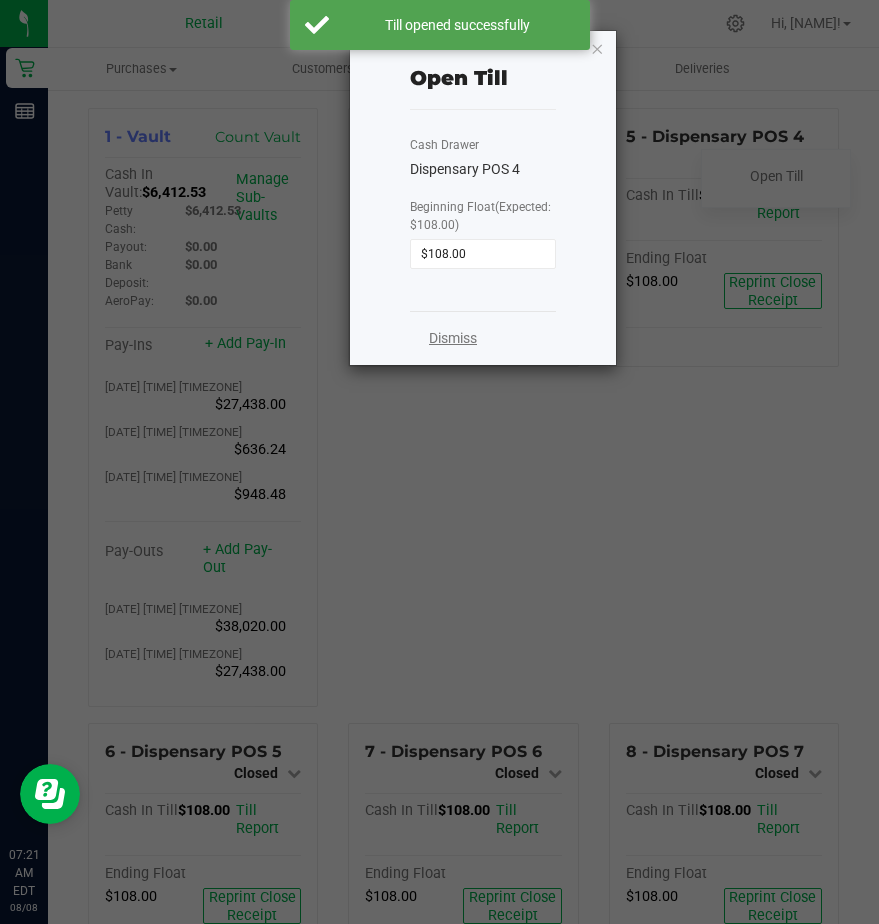 click on "Dismiss" 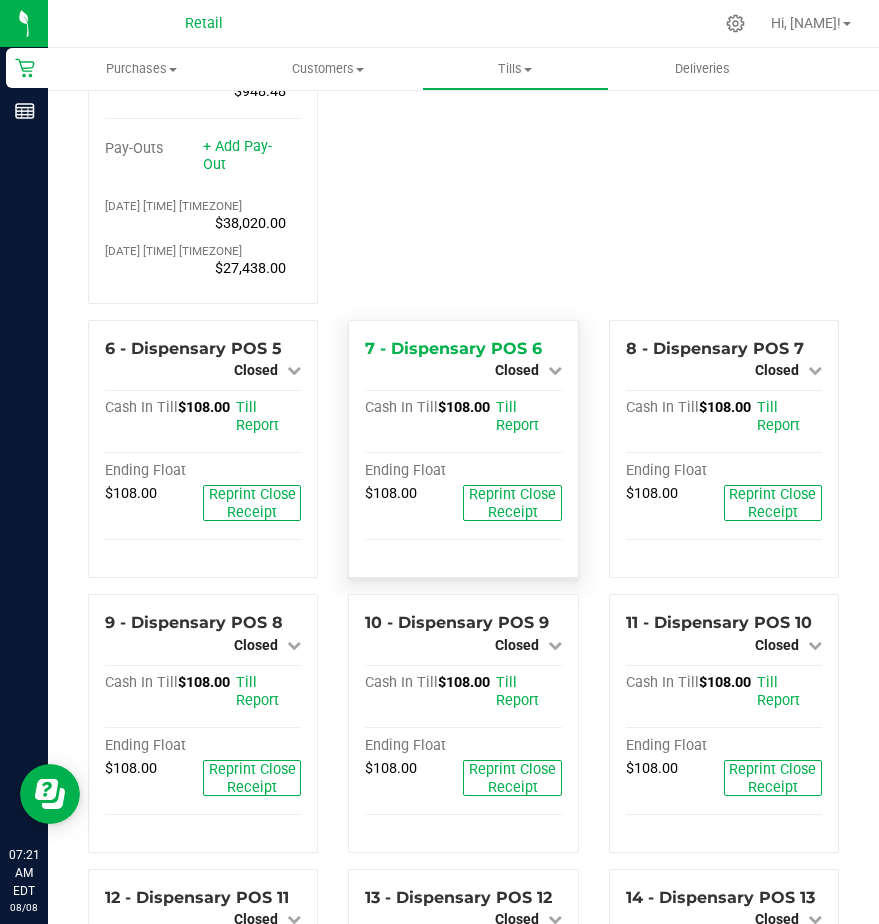 scroll, scrollTop: 400, scrollLeft: 0, axis: vertical 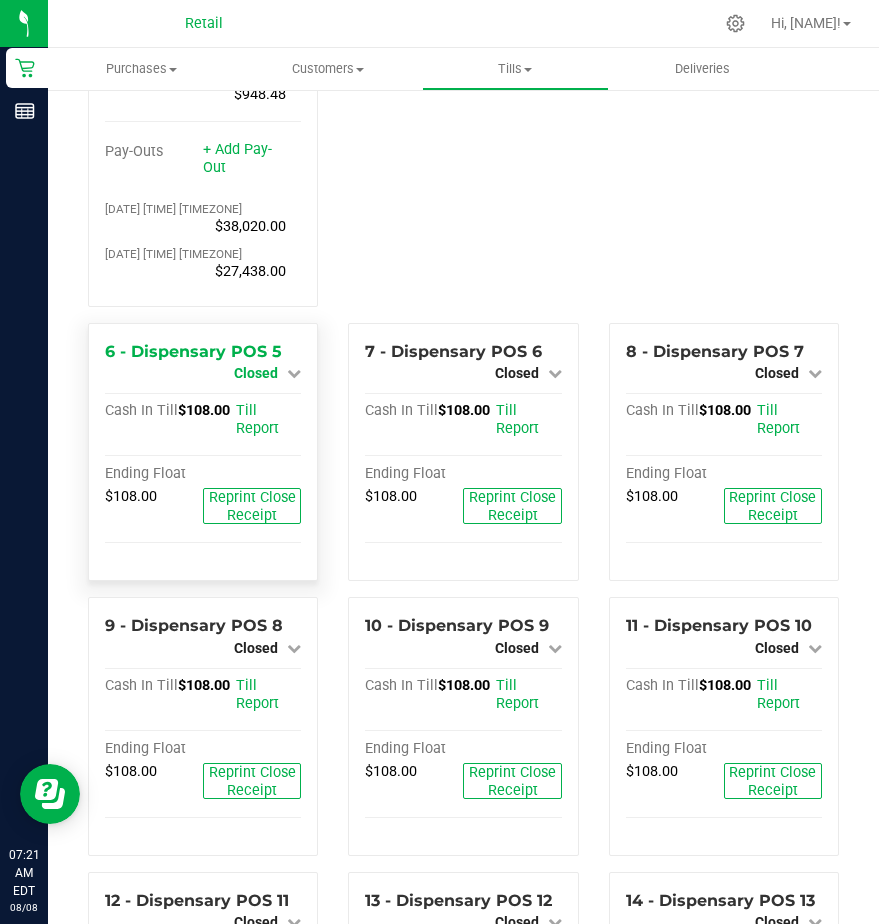 click on "Closed" at bounding box center [256, 373] 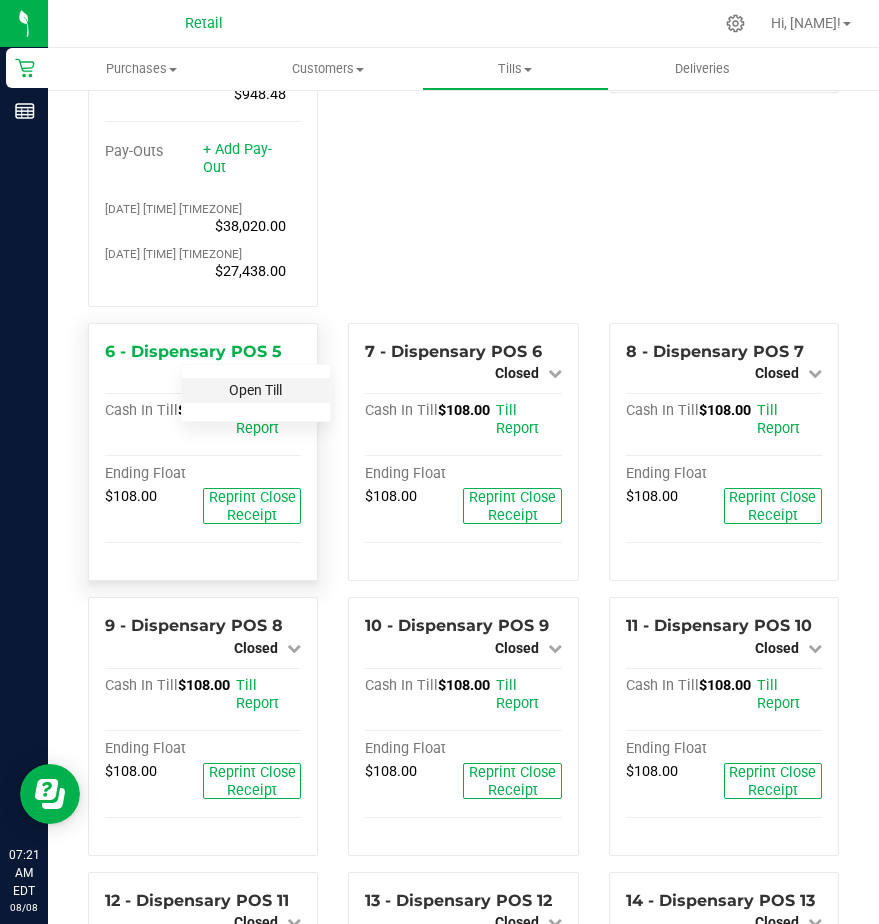 click on "Open Till" at bounding box center [255, 390] 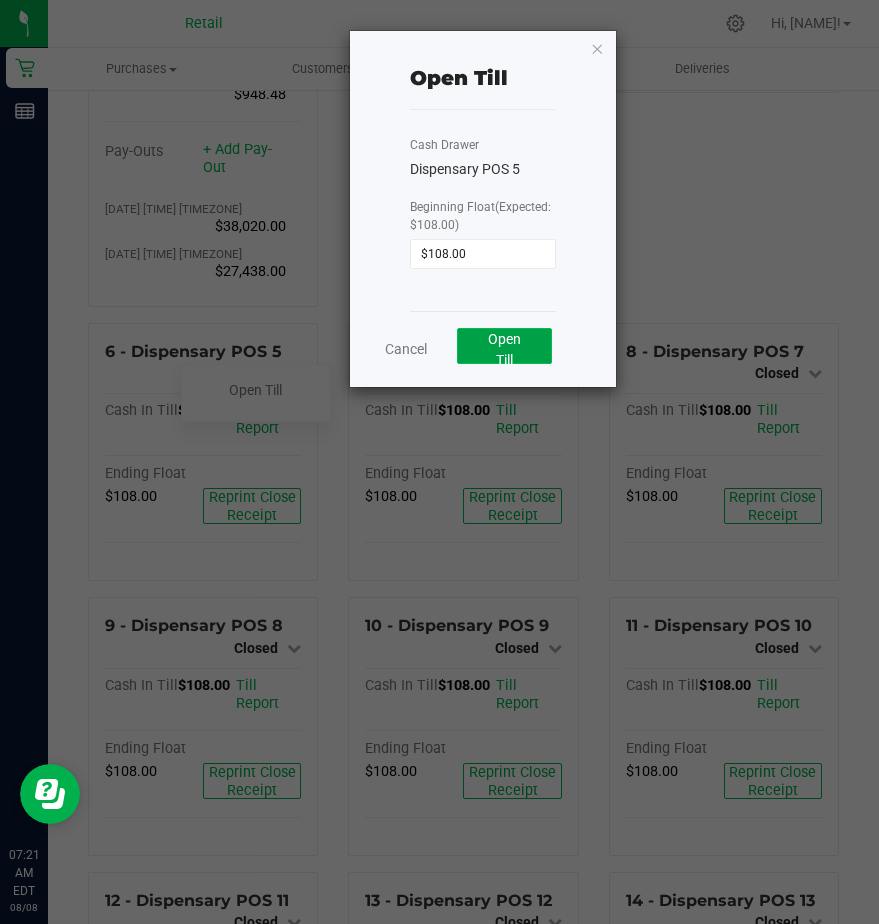 click on "Open Till" 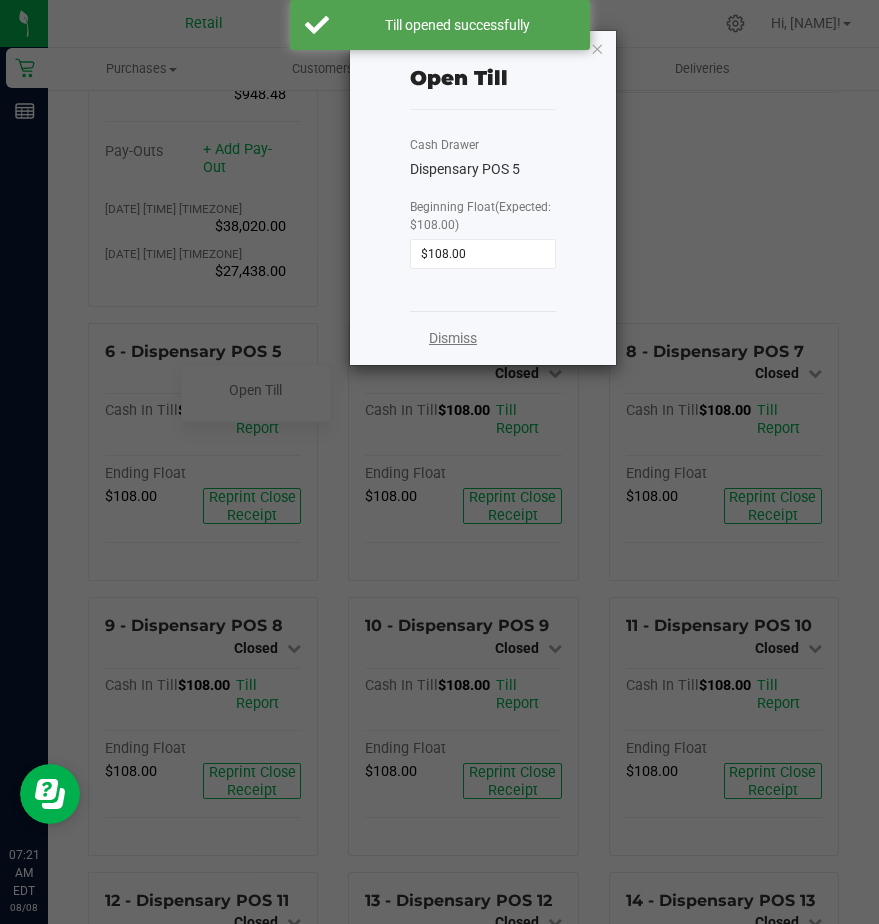 click on "Dismiss" 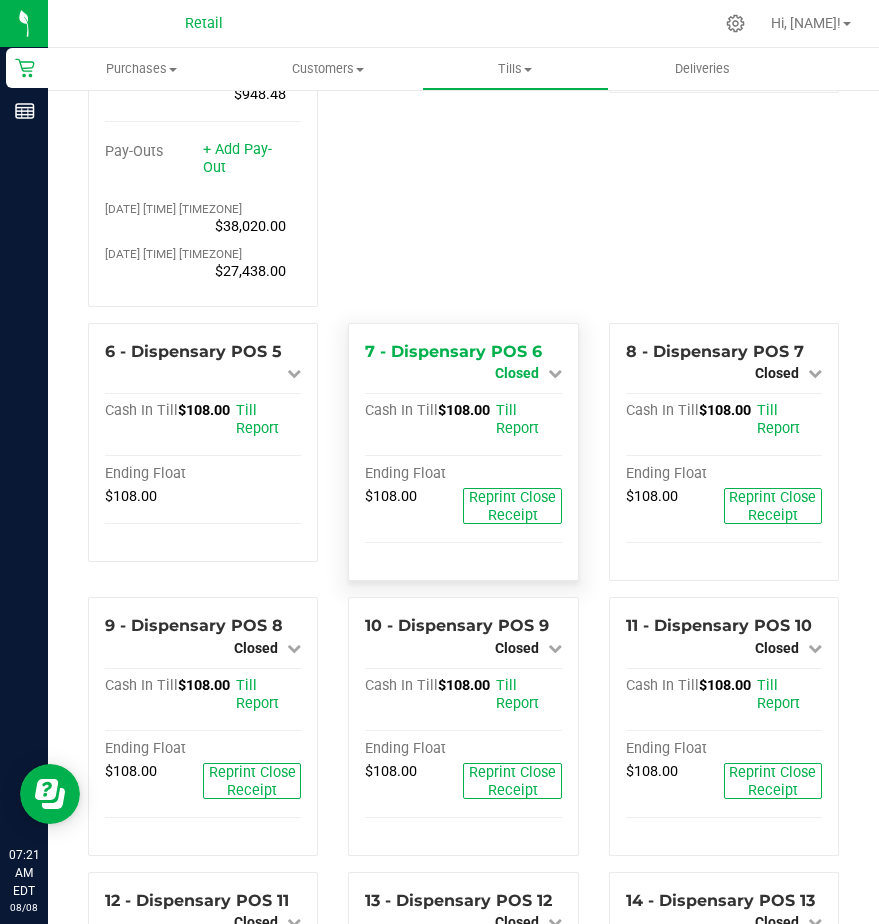 click on "Closed" at bounding box center [517, 373] 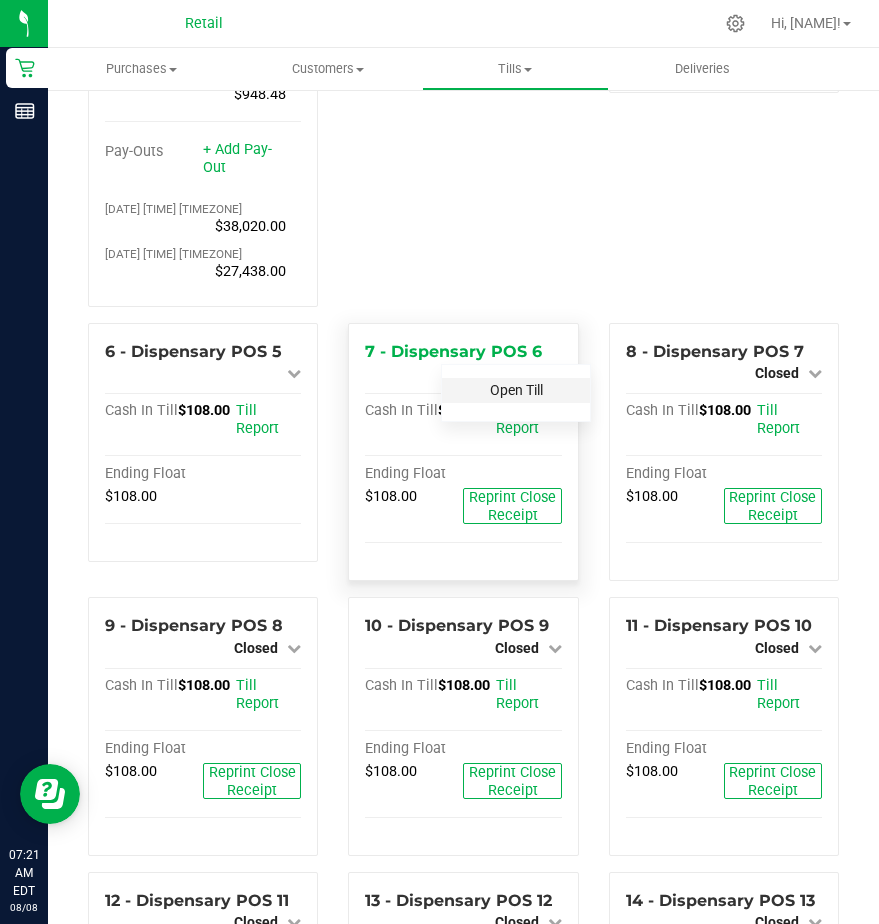 click on "Open Till" at bounding box center (516, 390) 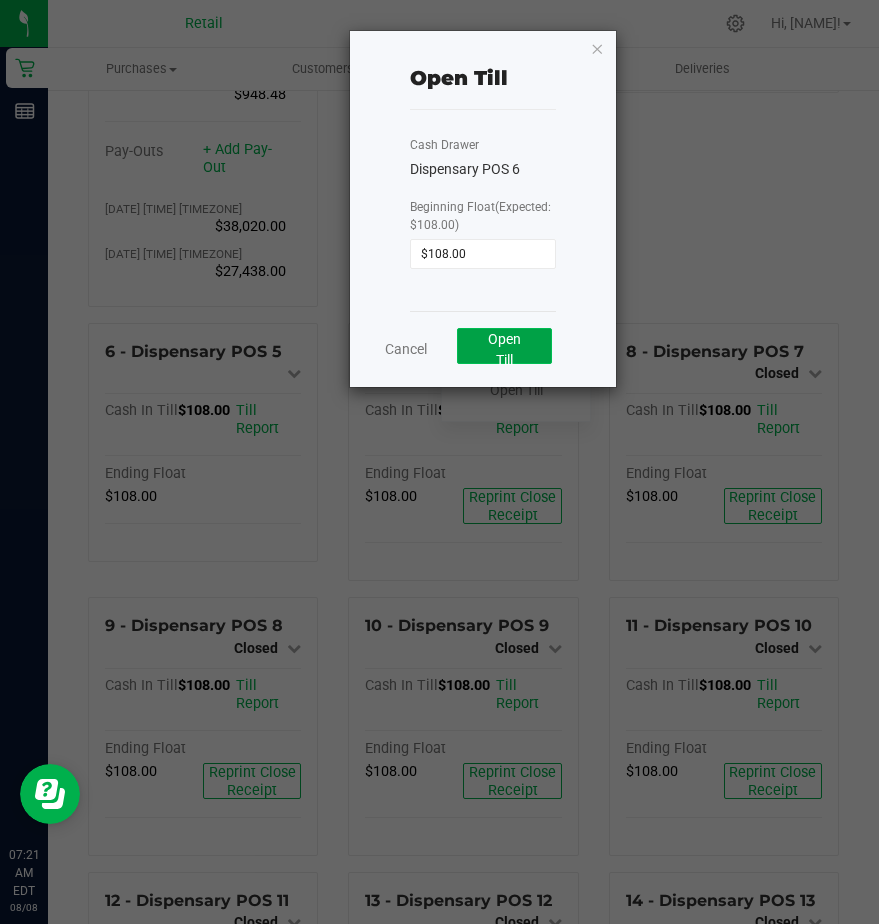 click on "Open Till" 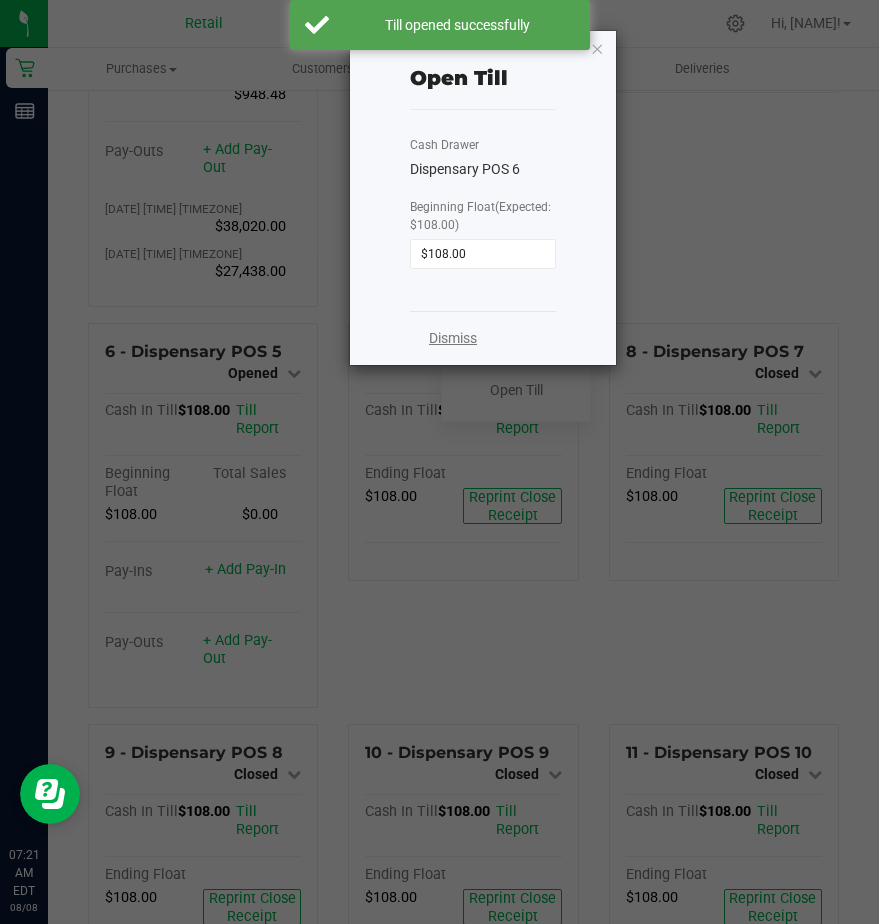 click on "Dismiss" 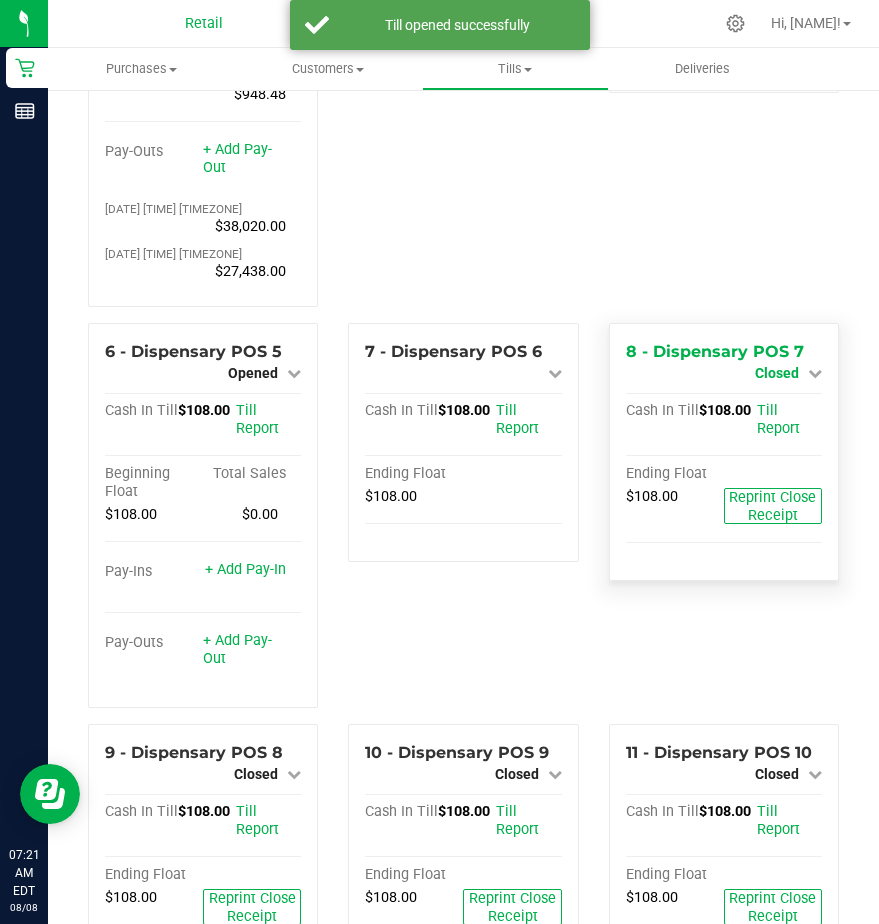 click on "Closed" at bounding box center [777, 373] 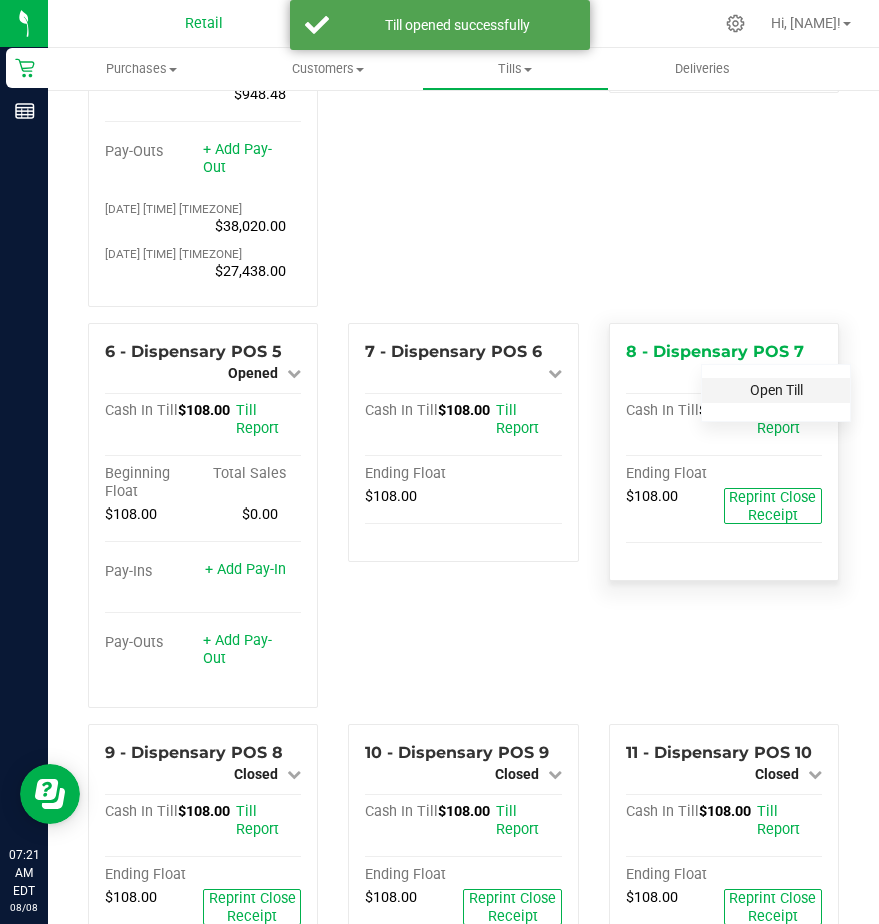 click on "Open Till" at bounding box center (776, 390) 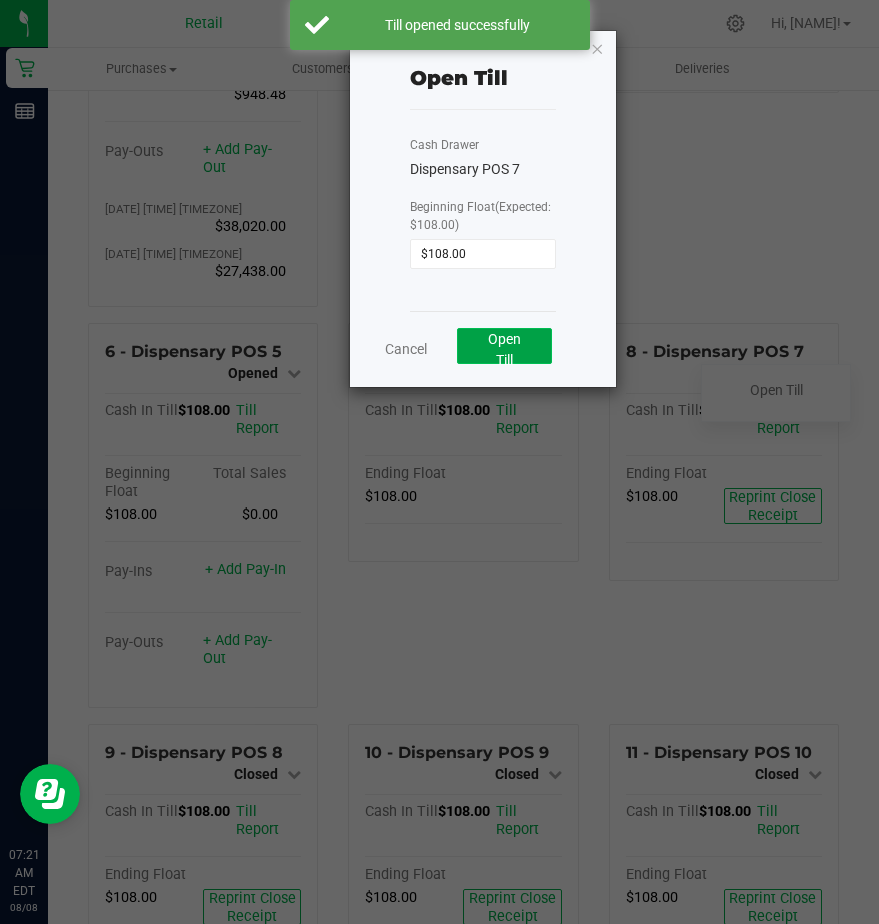 click on "Open Till" 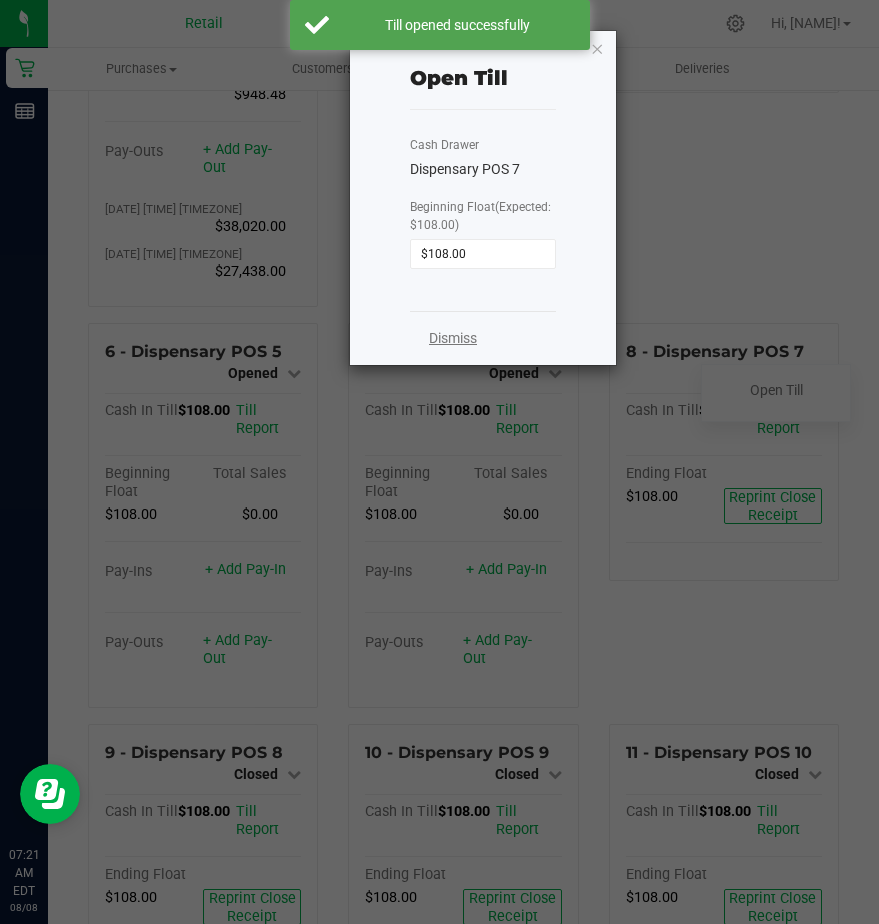 click on "Dismiss" 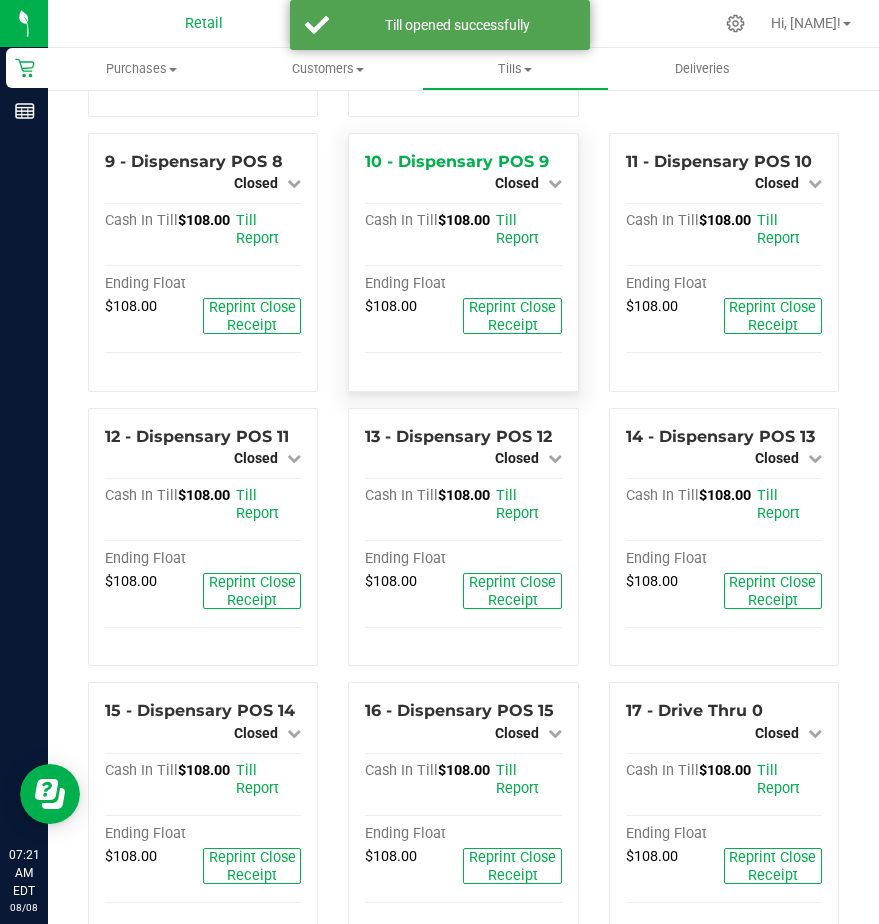 scroll, scrollTop: 1000, scrollLeft: 0, axis: vertical 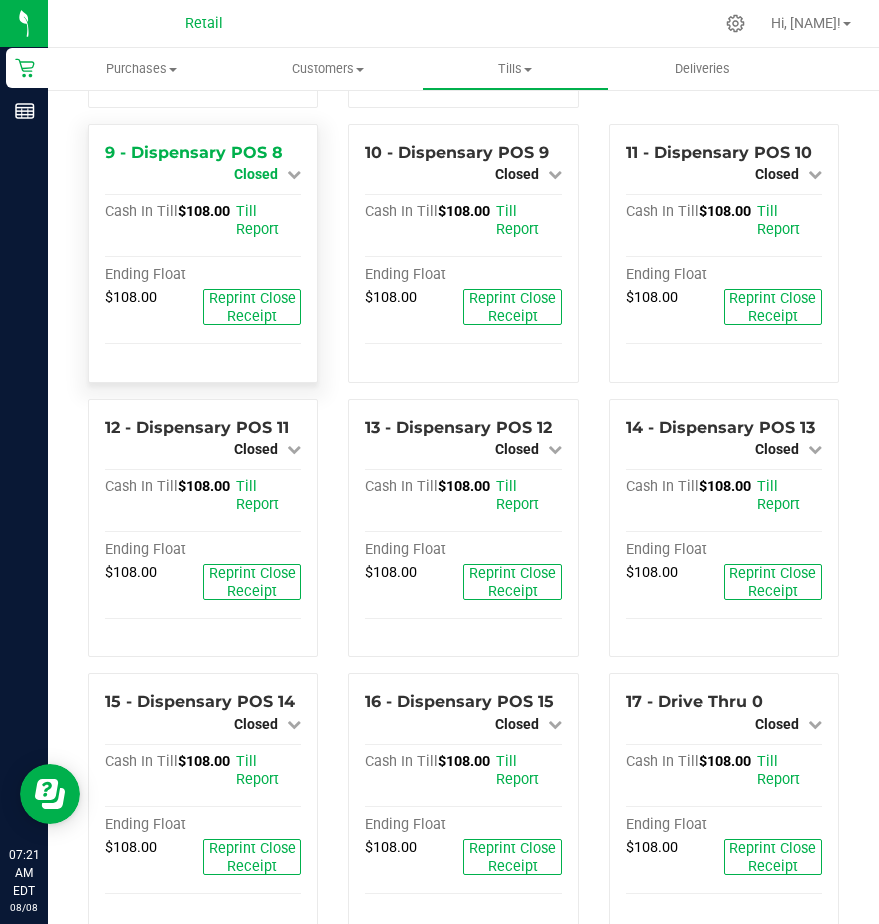 click on "Closed" at bounding box center [256, 174] 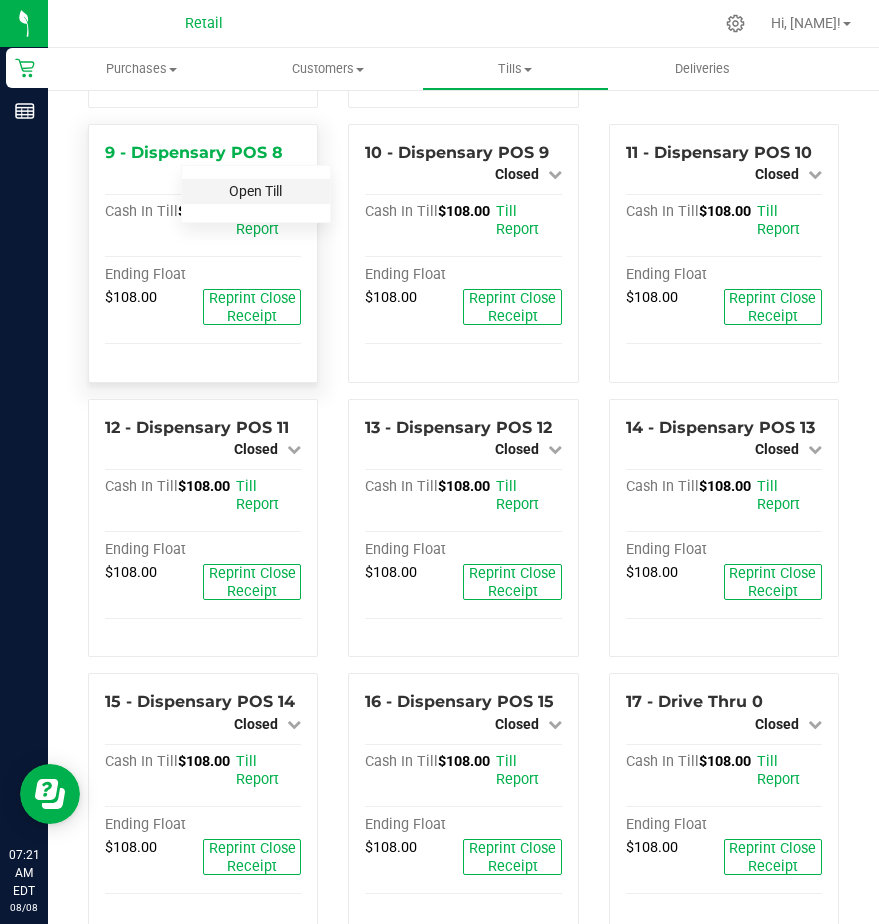 click on "Open Till" at bounding box center [255, 191] 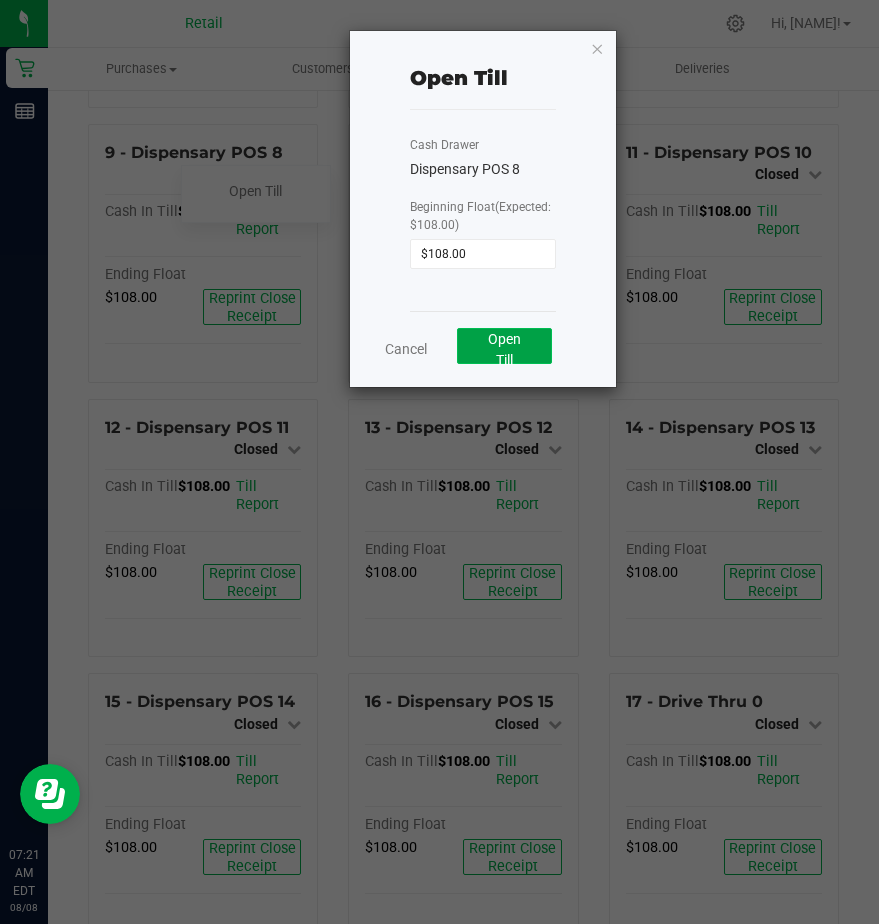 click on "Open Till" 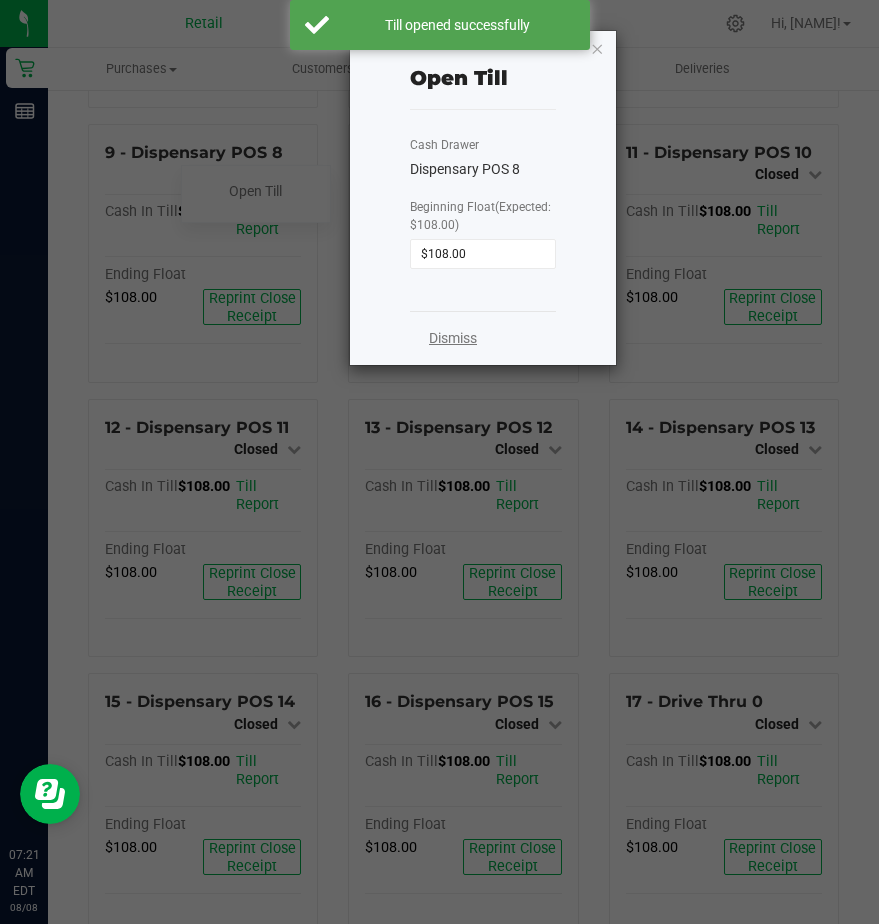 click on "Dismiss" 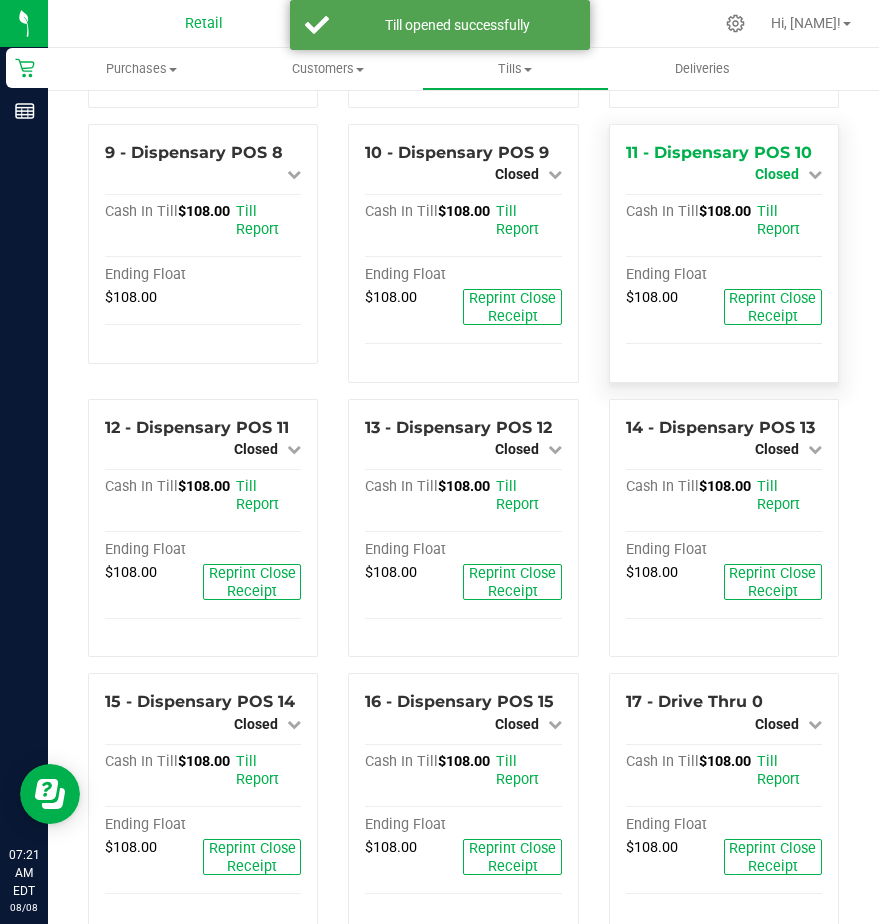 click on "Closed" at bounding box center (777, 174) 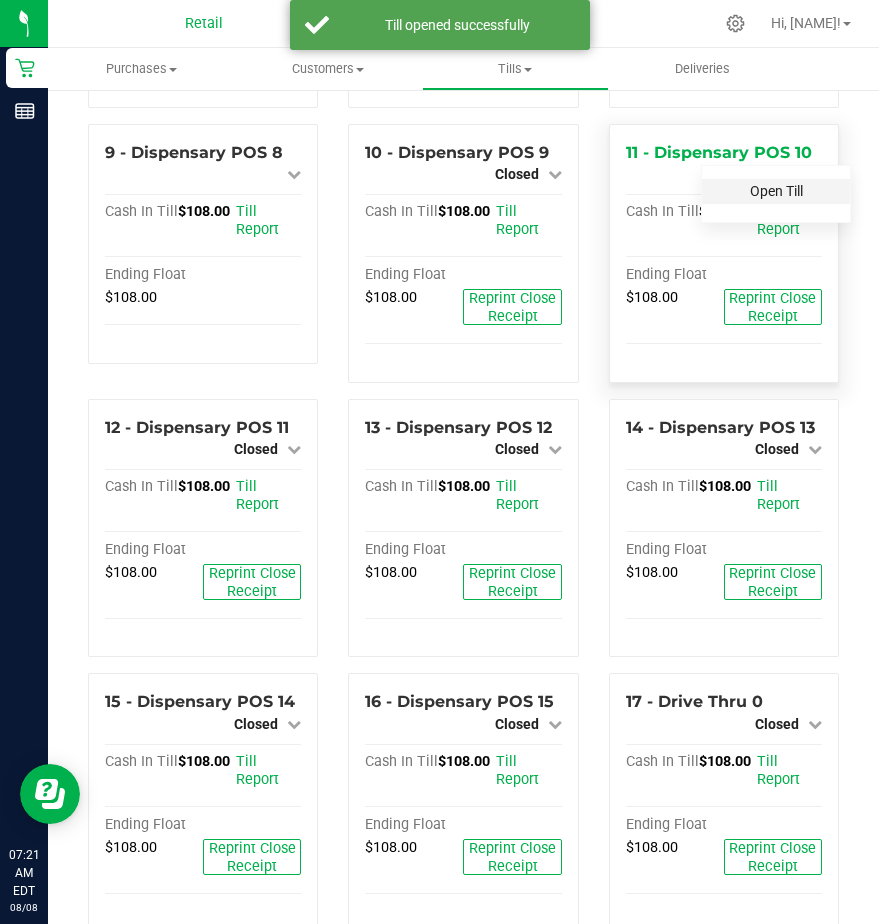 click on "Open Till" at bounding box center (776, 191) 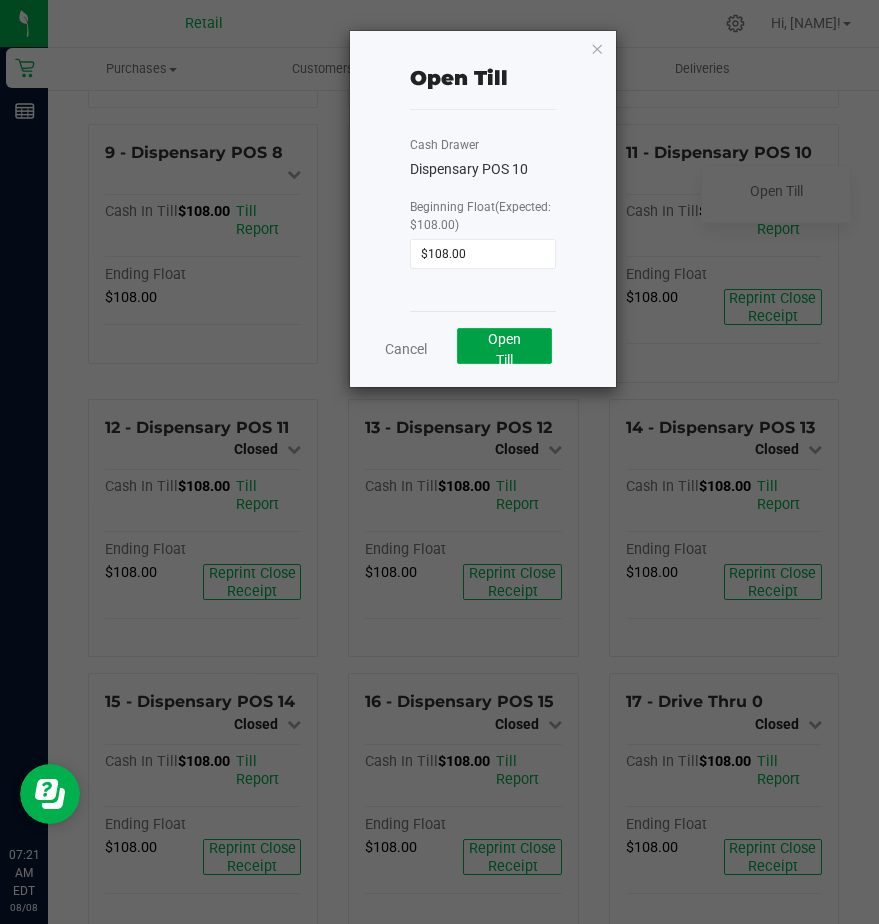 click on "Open Till" 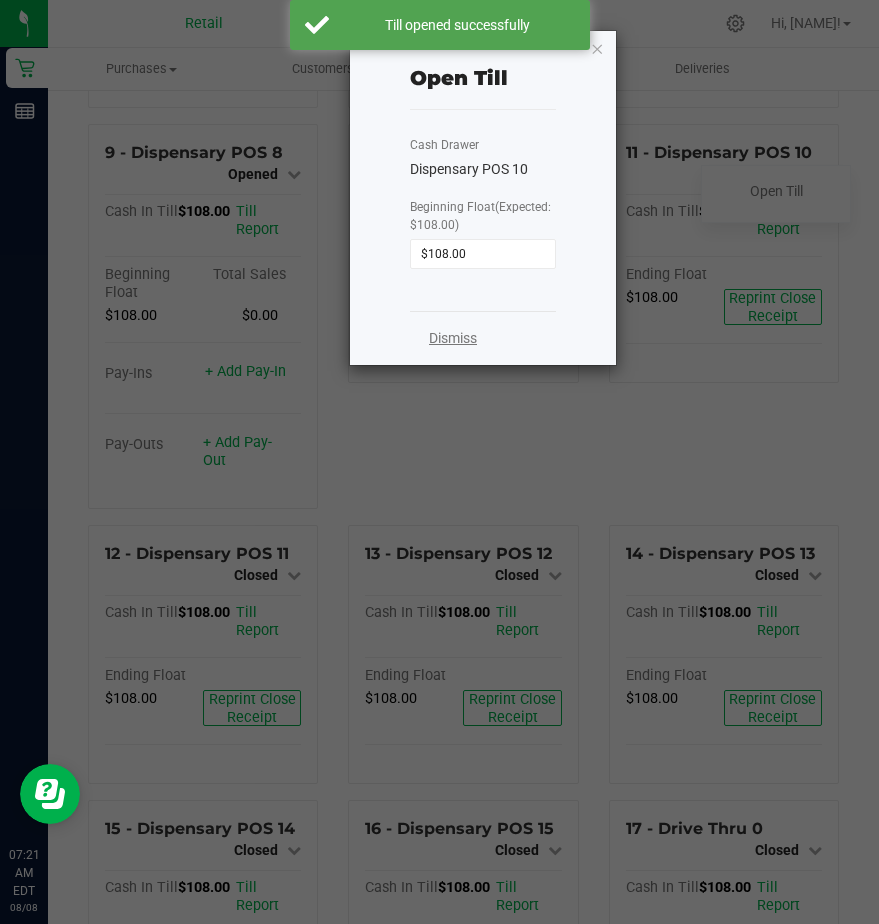 click on "Dismiss" 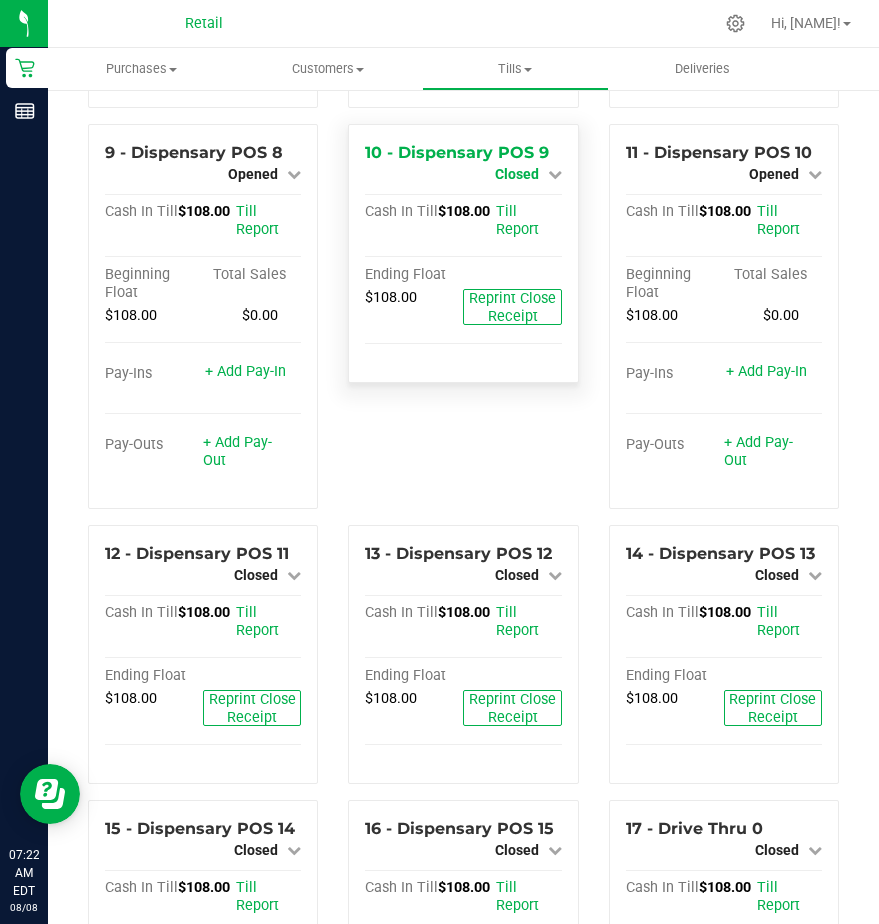 click on "Closed" at bounding box center [517, 174] 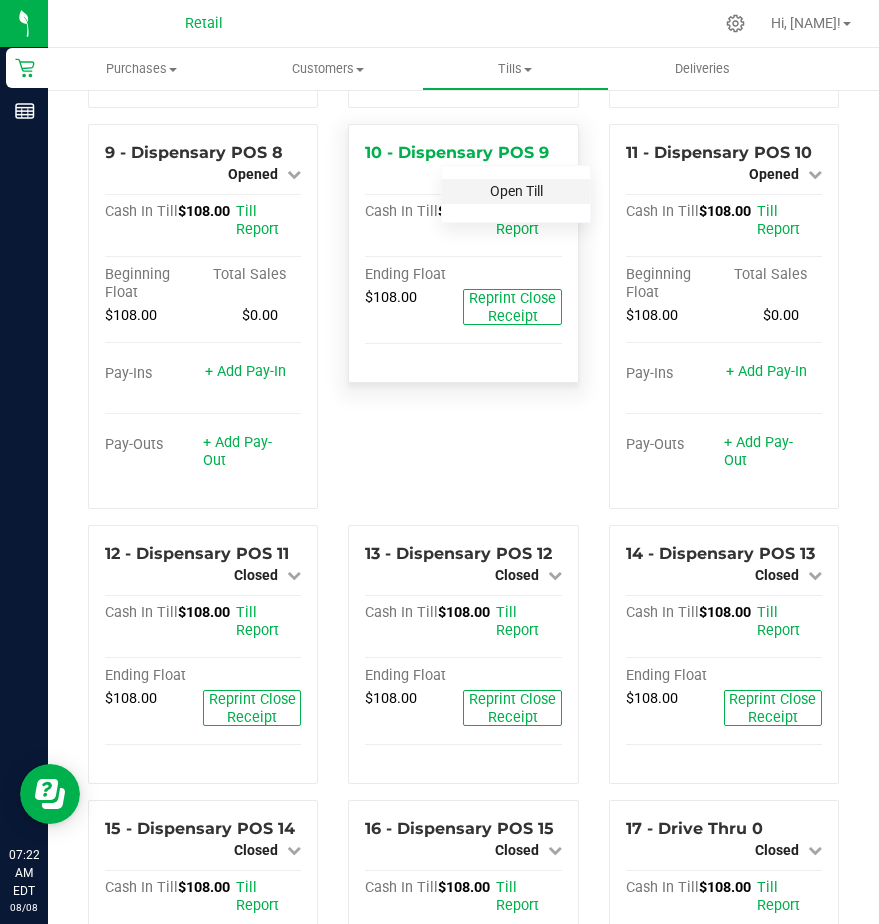 click on "Open Till" at bounding box center [516, 191] 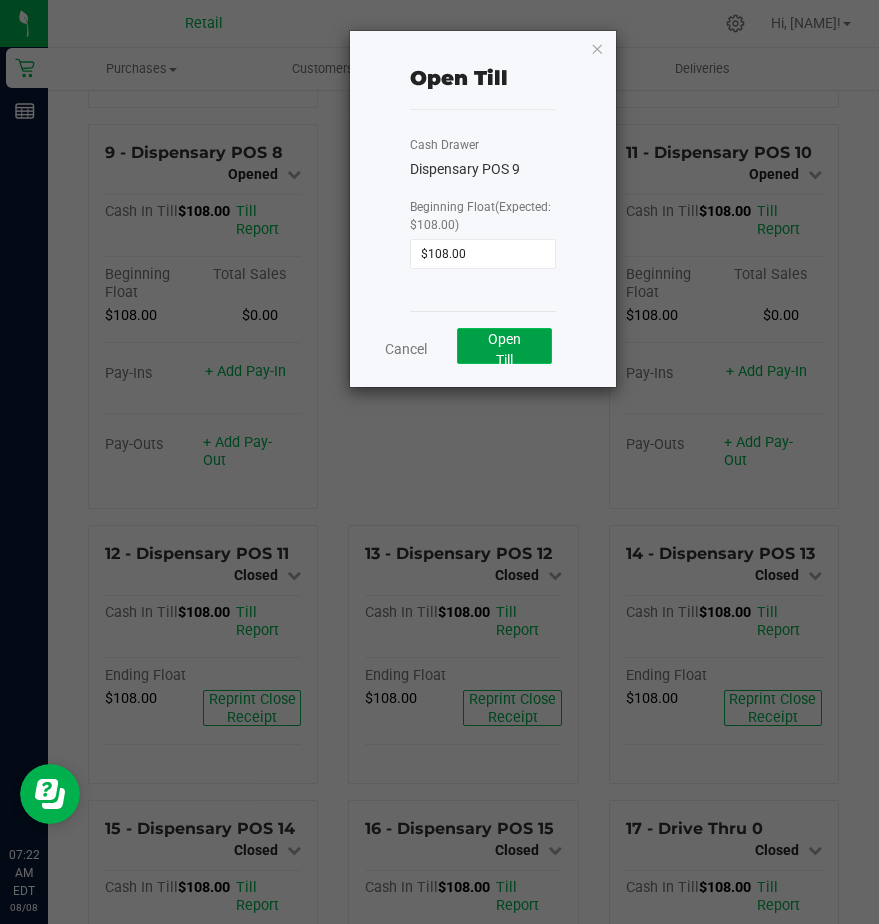 click on "Open Till" 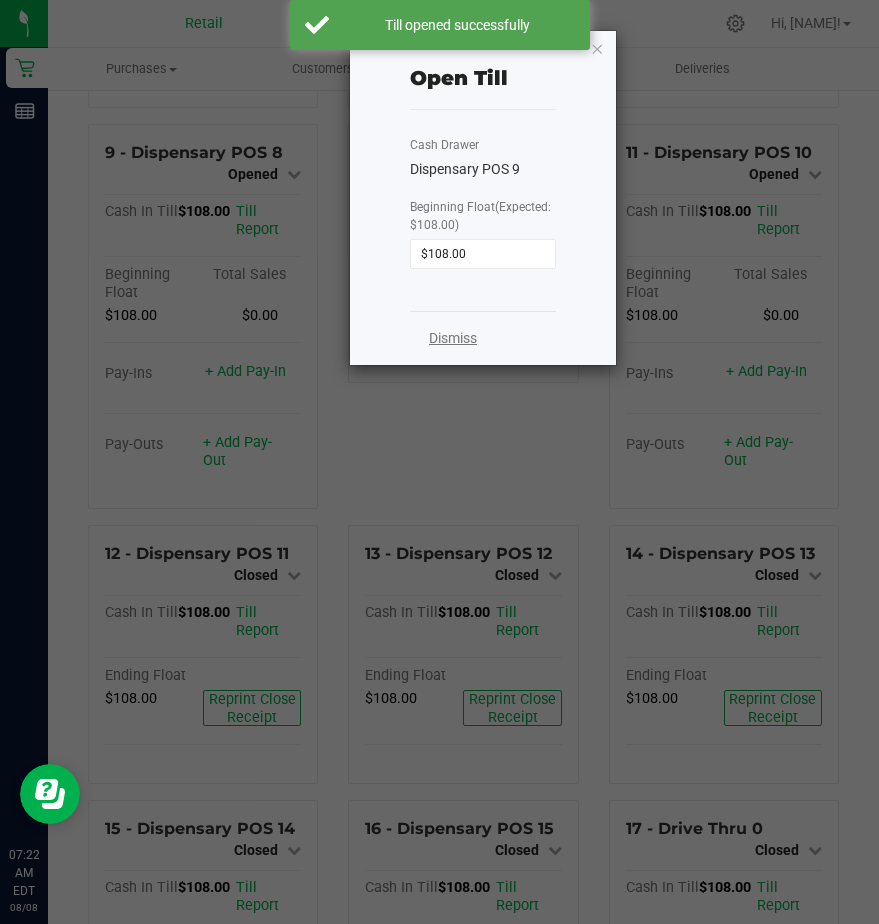 click on "Dismiss" 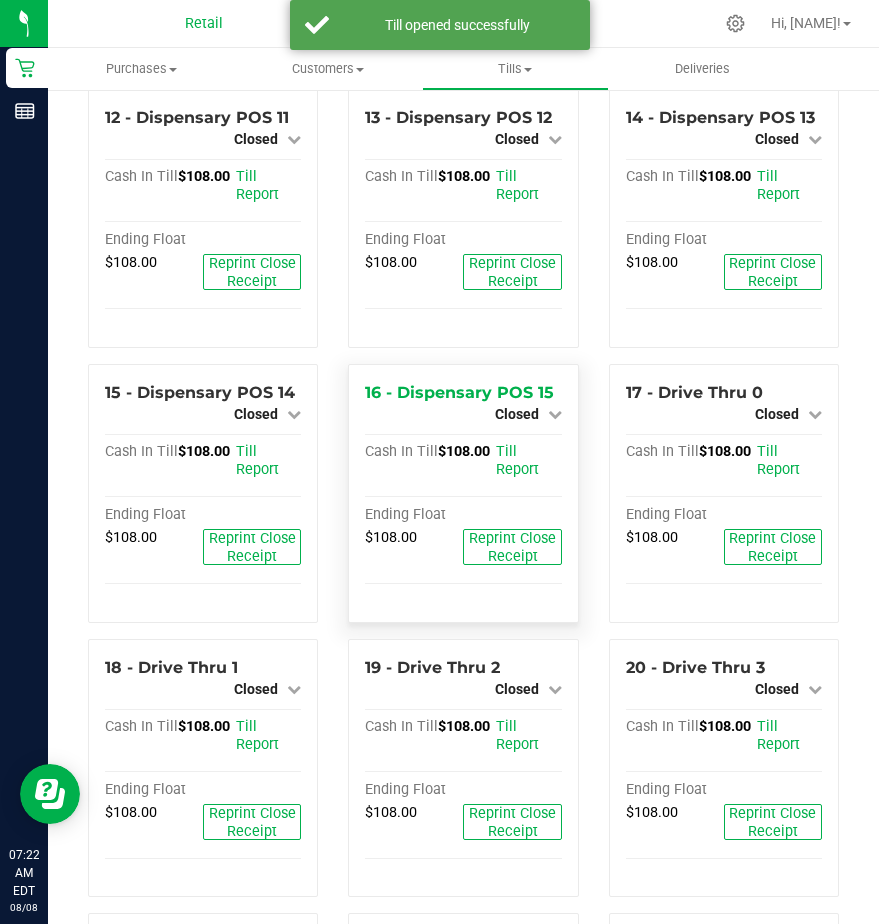 scroll, scrollTop: 1400, scrollLeft: 0, axis: vertical 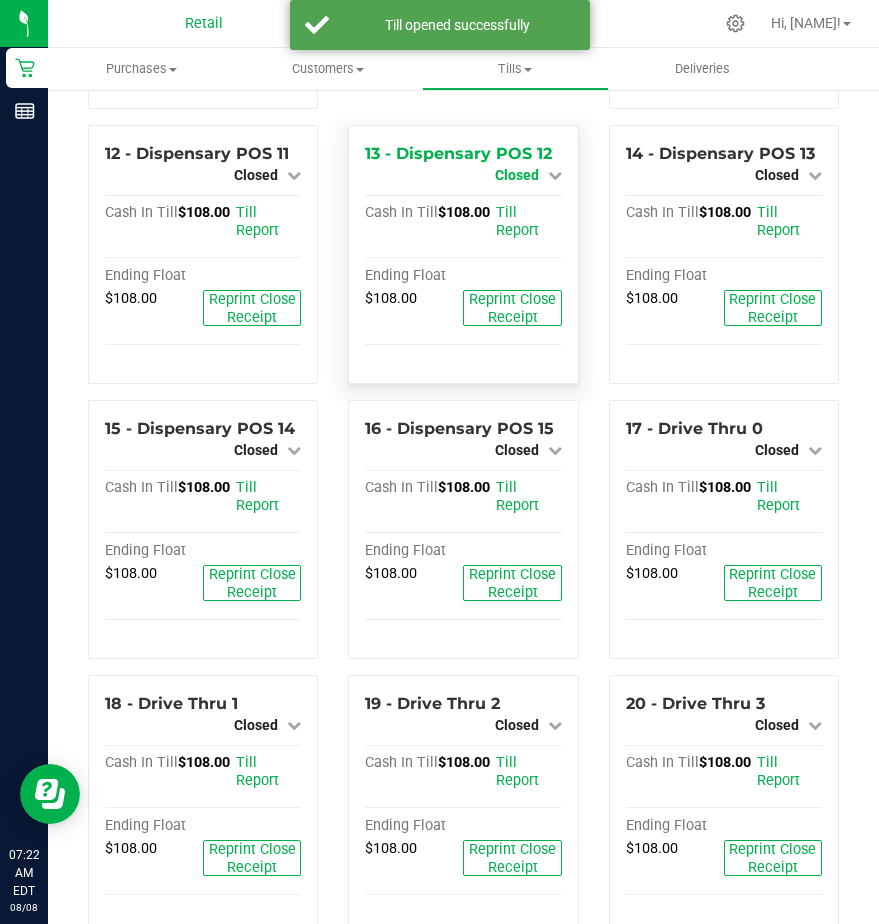 click on "Closed" at bounding box center (517, 175) 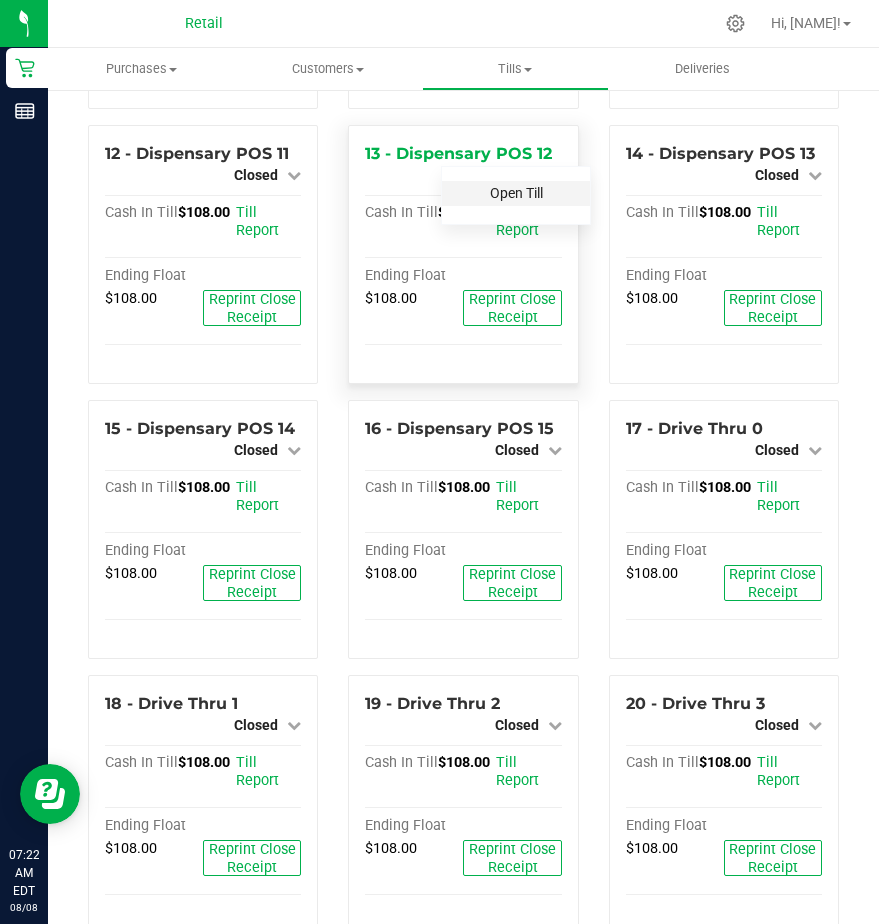 click on "Open Till" at bounding box center [516, 193] 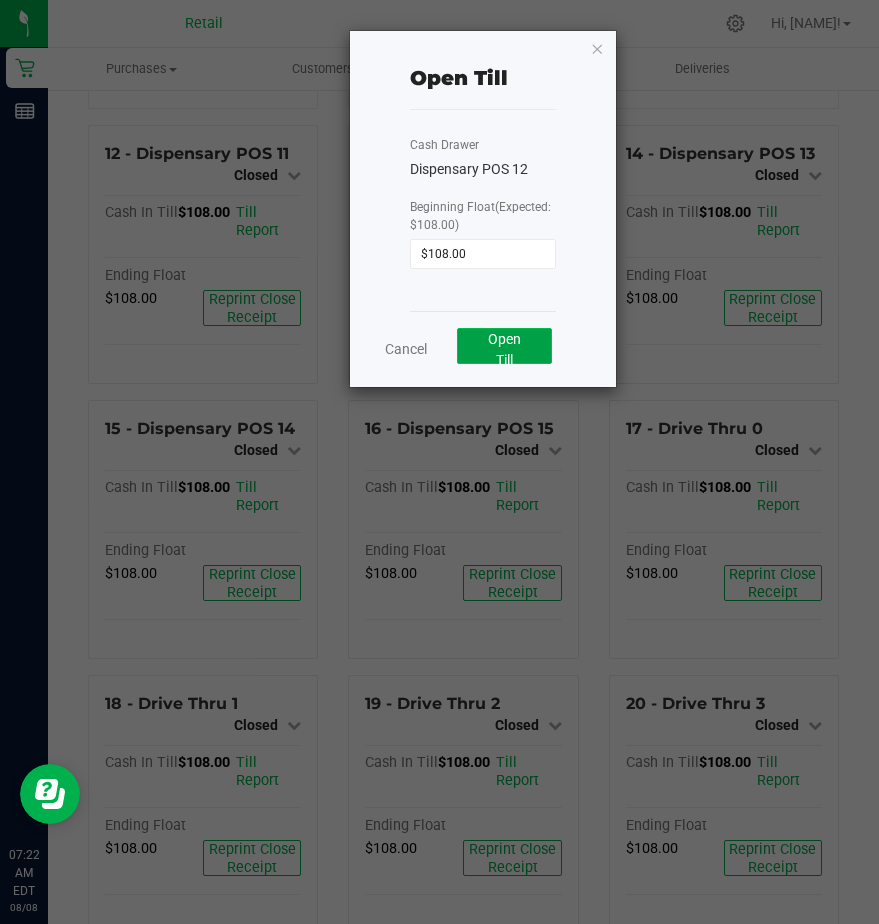 click on "Open Till" 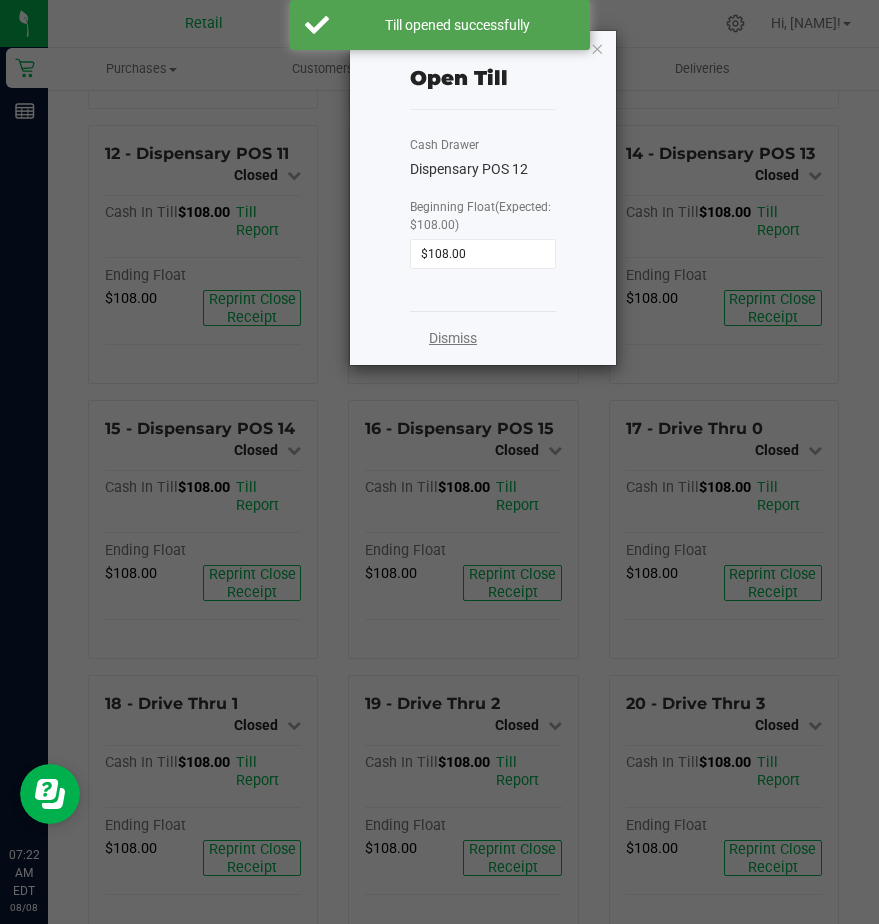 click on "Dismiss" 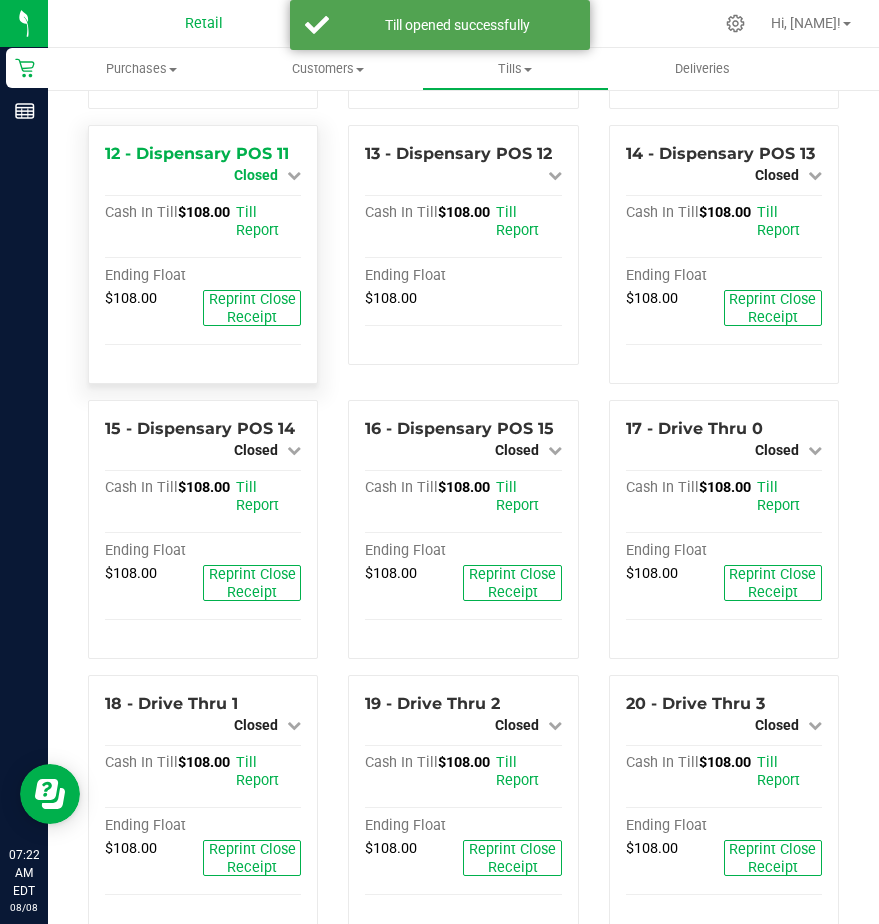 click on "Closed" at bounding box center [256, 175] 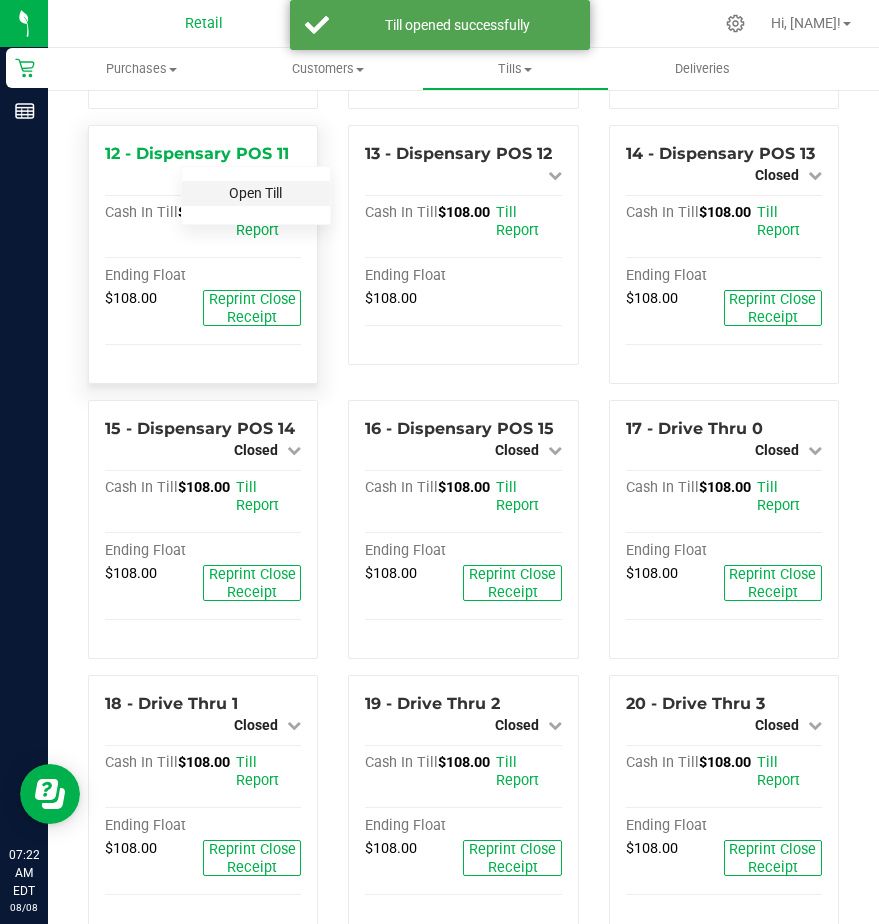 click on "Open Till" at bounding box center (255, 193) 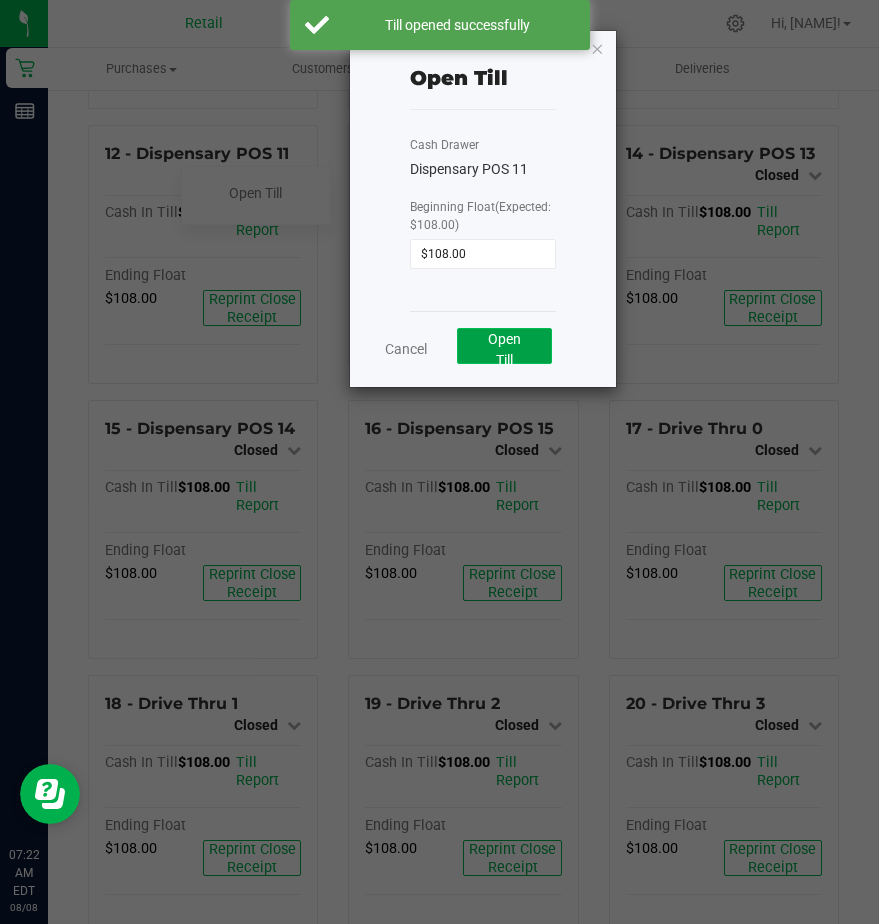 click on "Open Till" 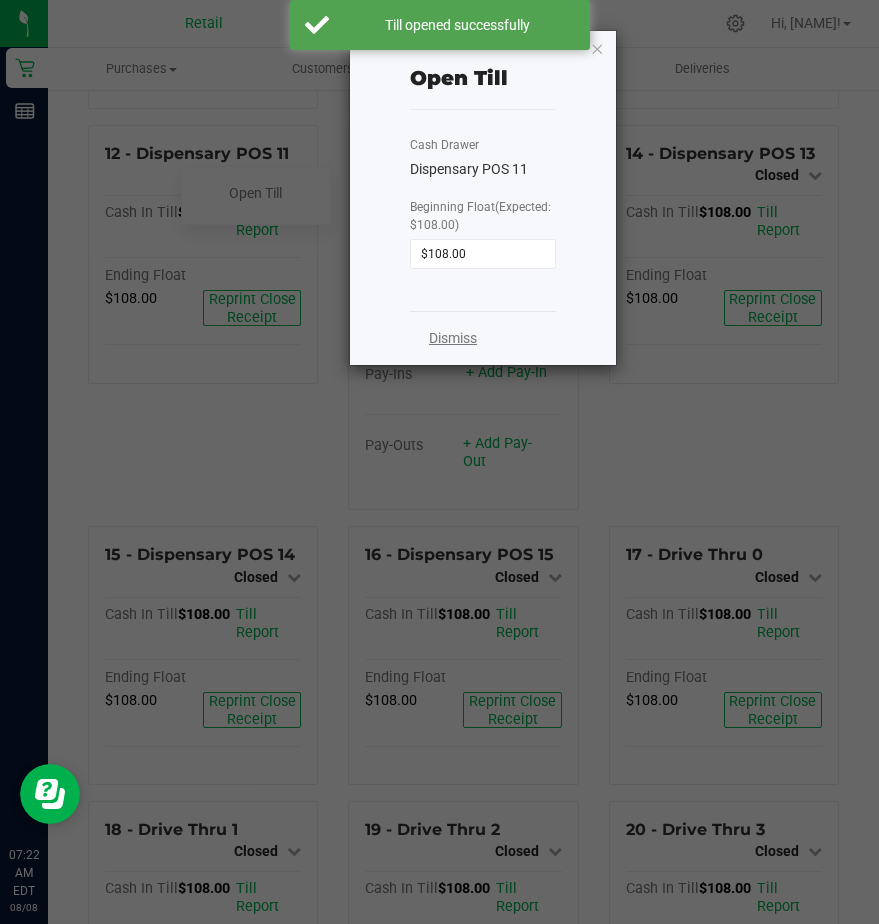 click on "Dismiss" 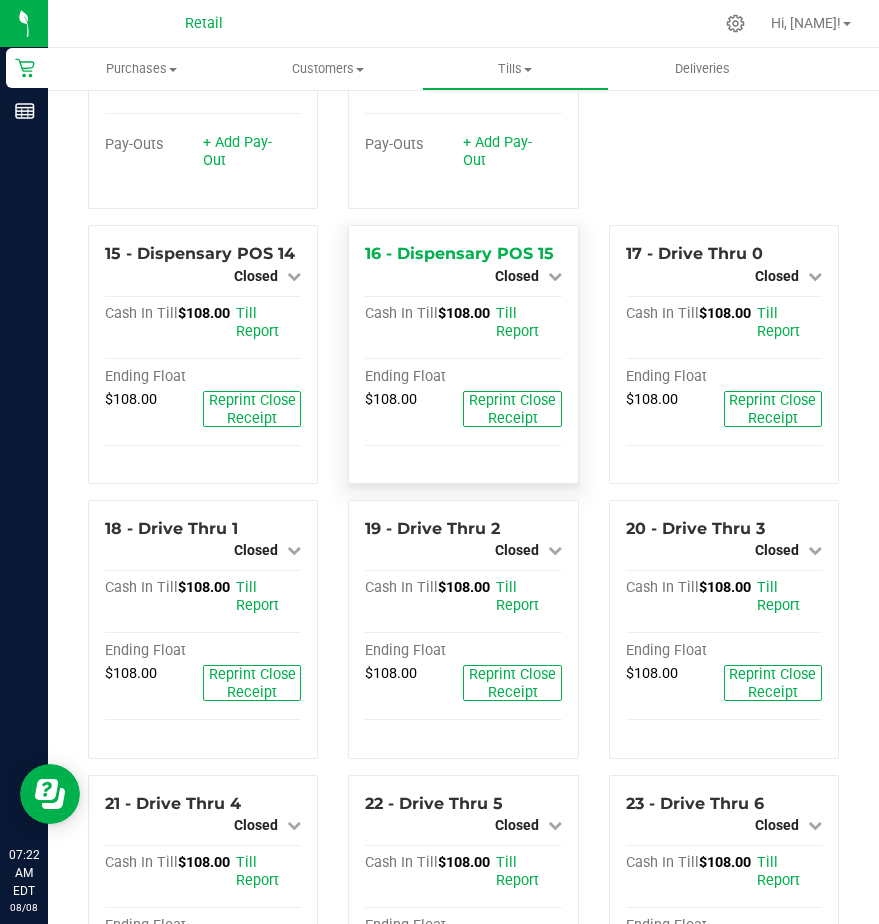 scroll, scrollTop: 1700, scrollLeft: 0, axis: vertical 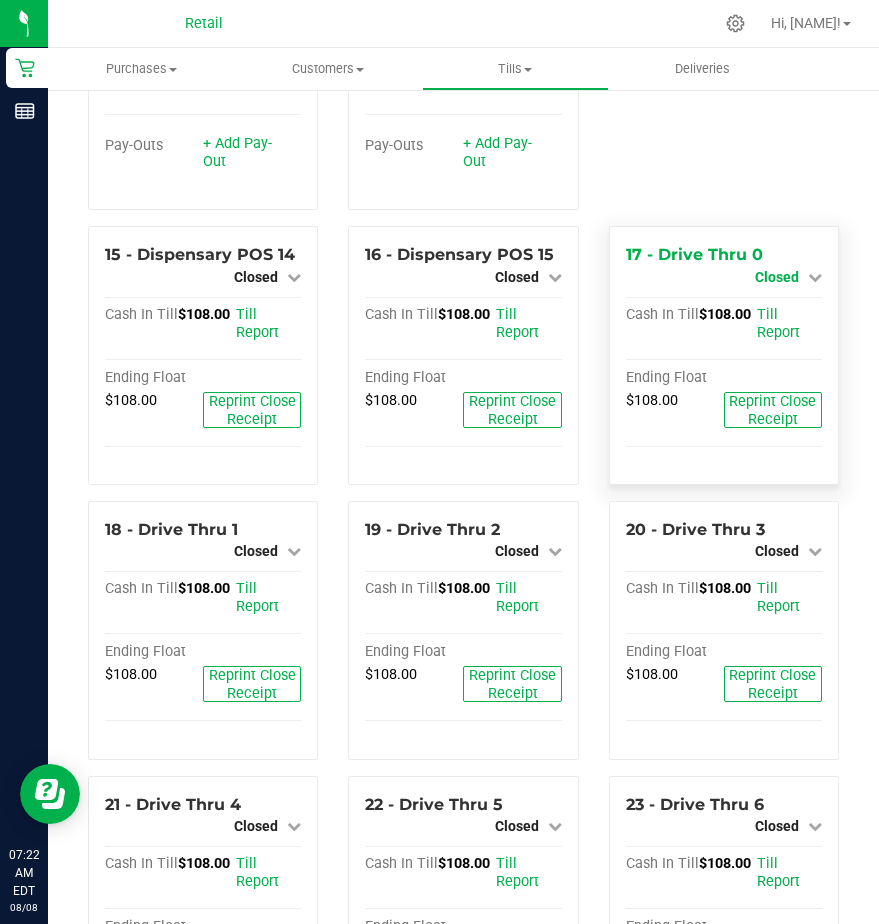 click on "Closed" at bounding box center [777, 277] 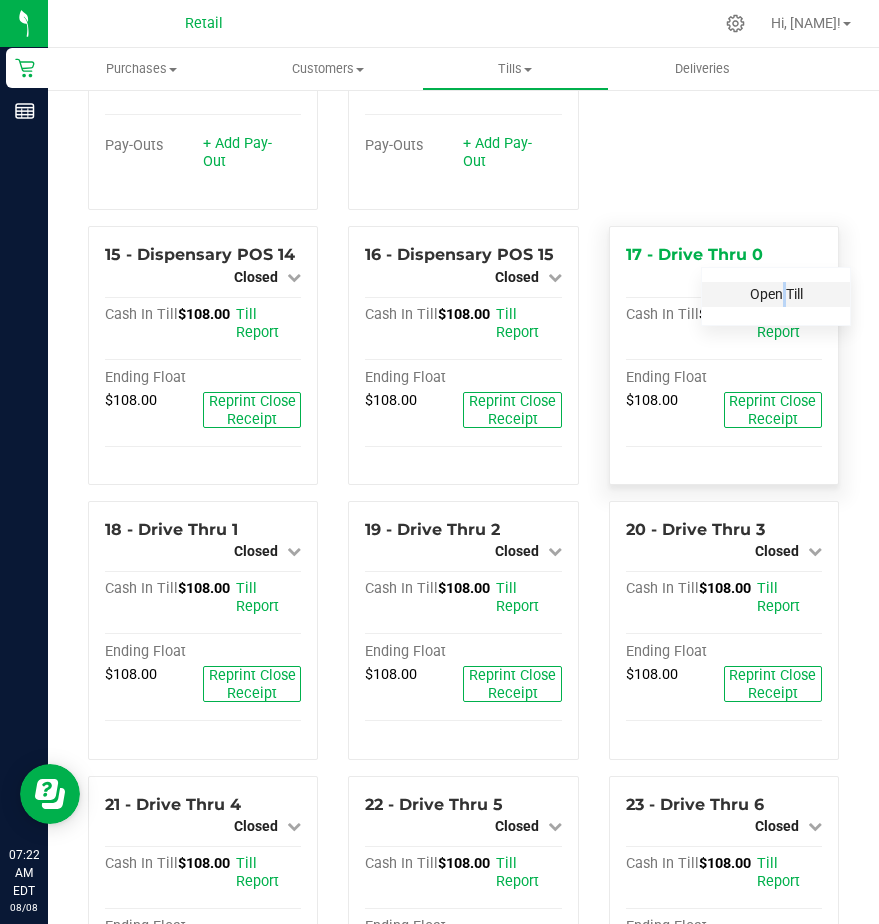 click on "Open Till" at bounding box center (776, 294) 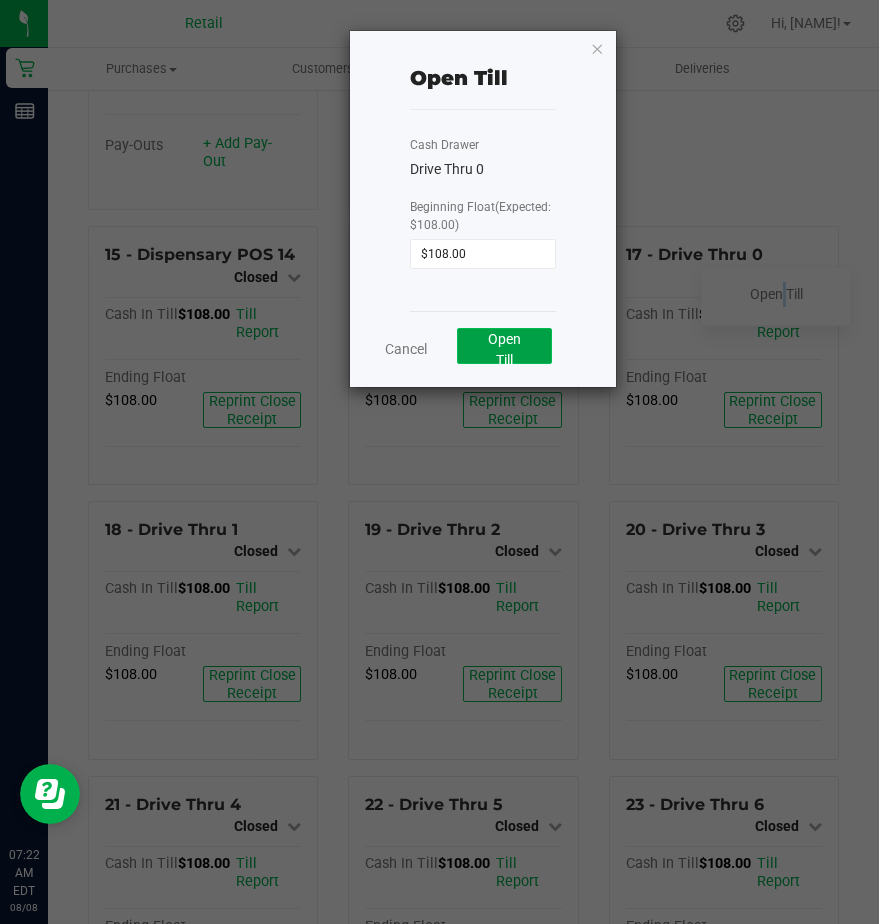 click on "Open Till" 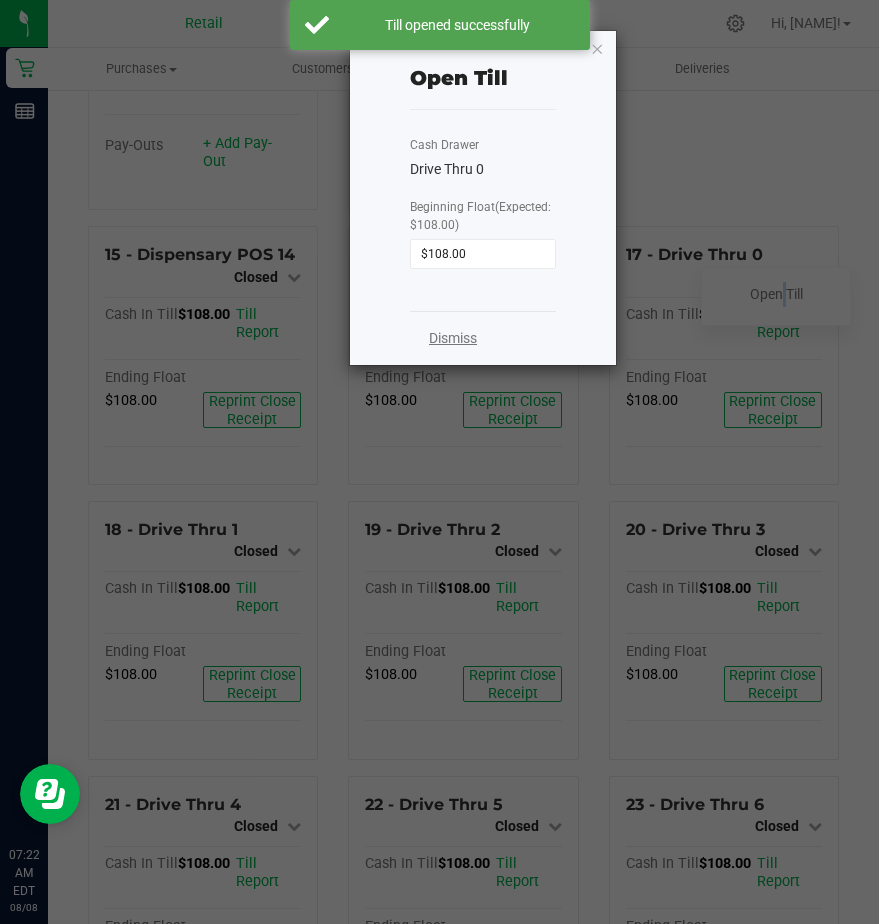 click on "Dismiss" 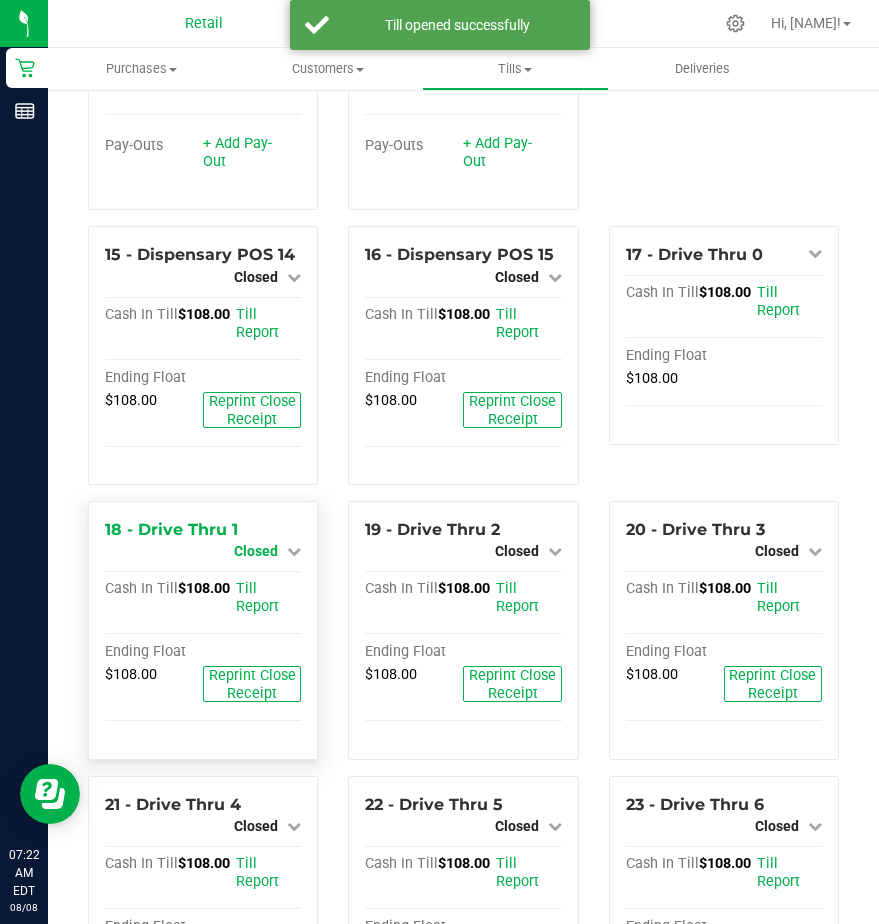 click on "Closed" at bounding box center [267, 551] 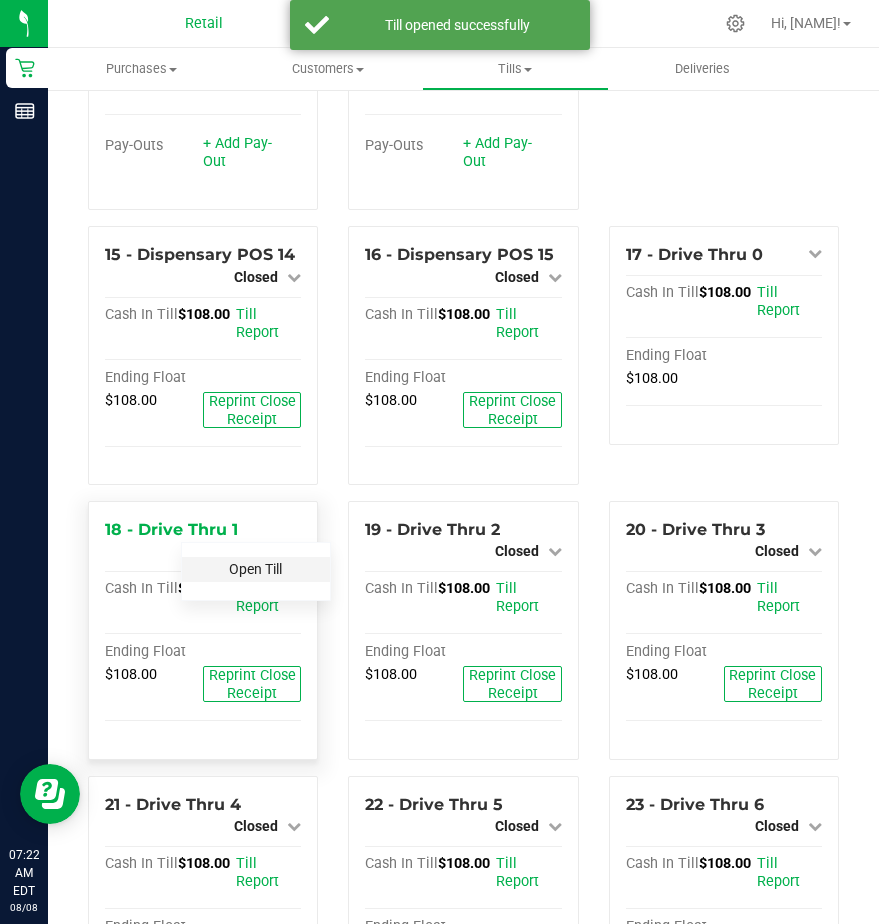 click on "Open Till" at bounding box center [255, 569] 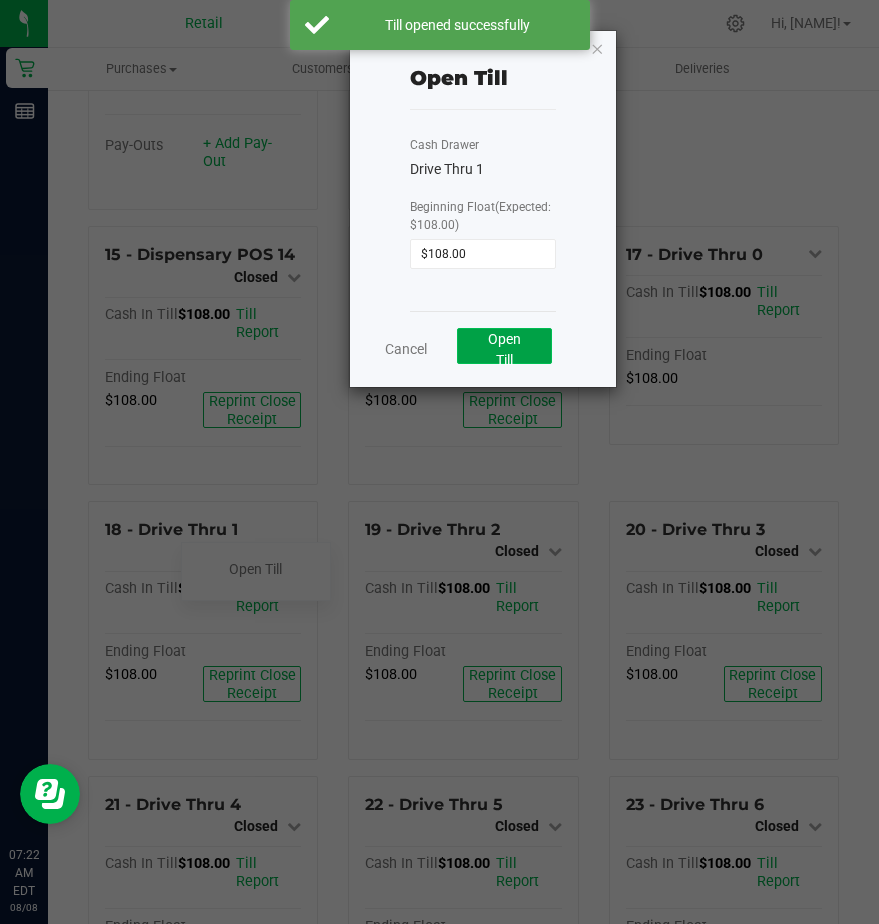 click on "Open Till" 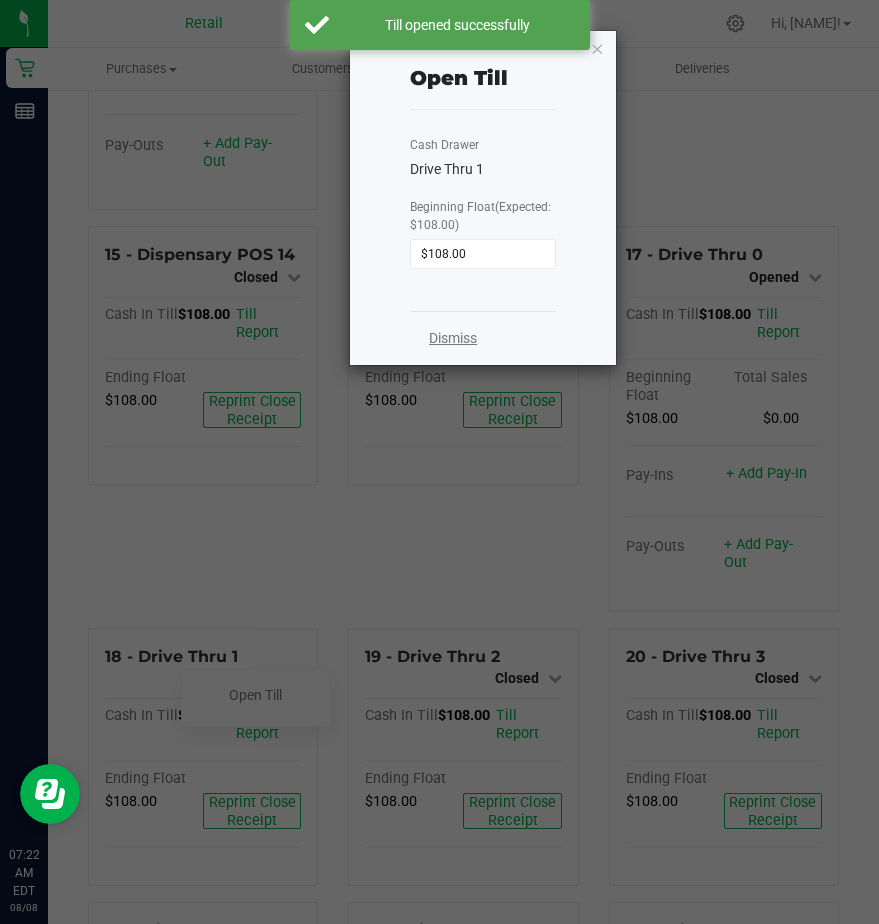 click on "Dismiss" 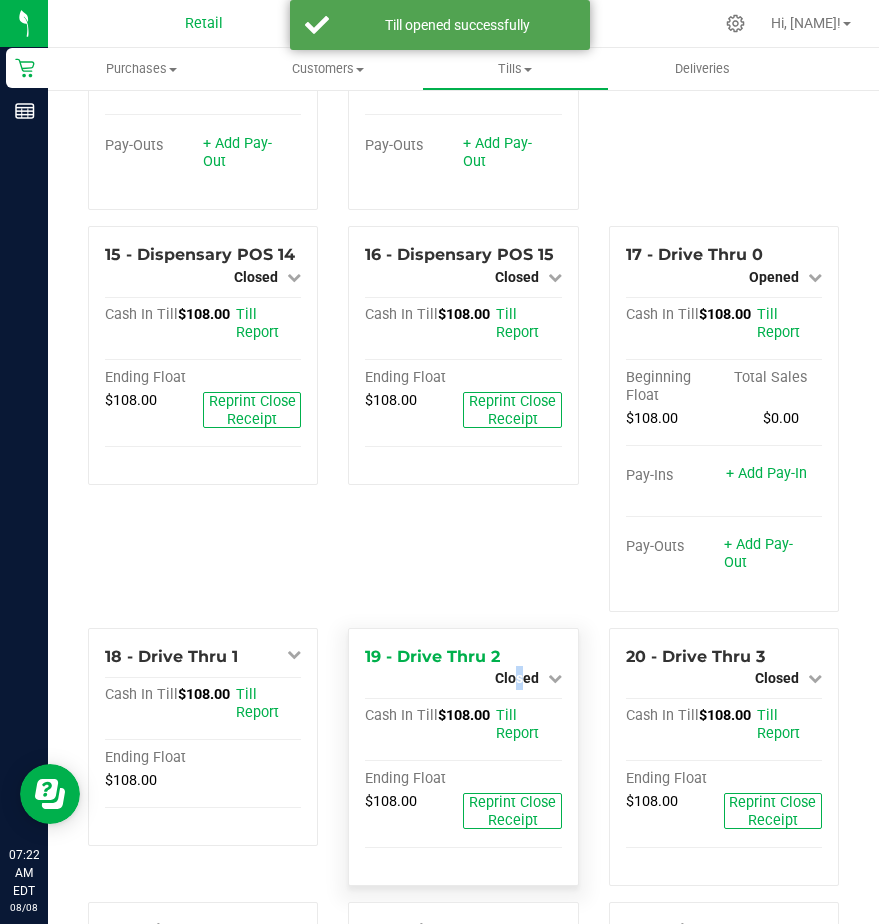 drag, startPoint x: 508, startPoint y: 687, endPoint x: 513, endPoint y: 677, distance: 11.18034 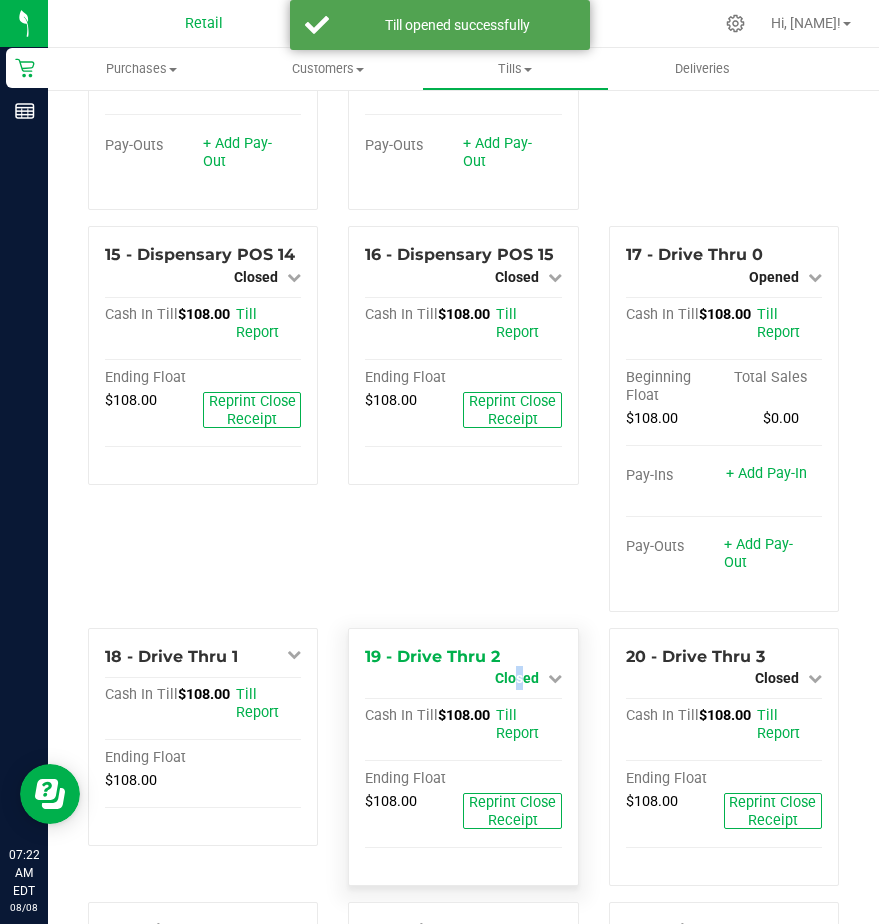 drag, startPoint x: 513, startPoint y: 677, endPoint x: 506, endPoint y: 685, distance: 10.630146 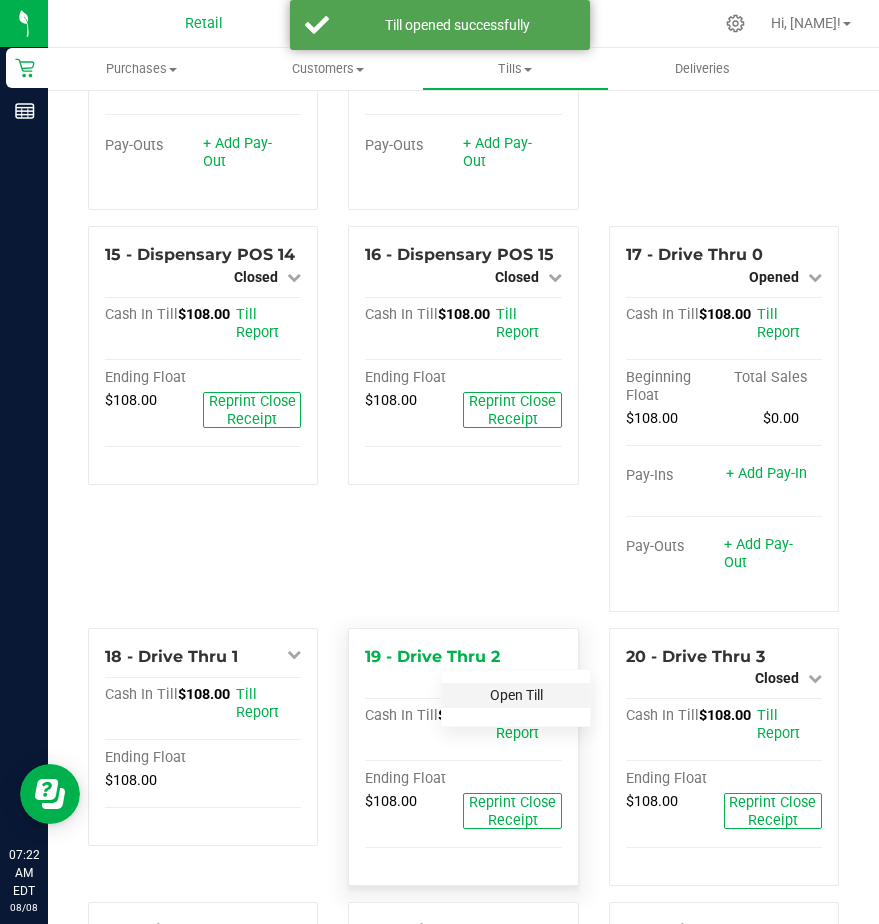 click on "Open Till" at bounding box center [516, 695] 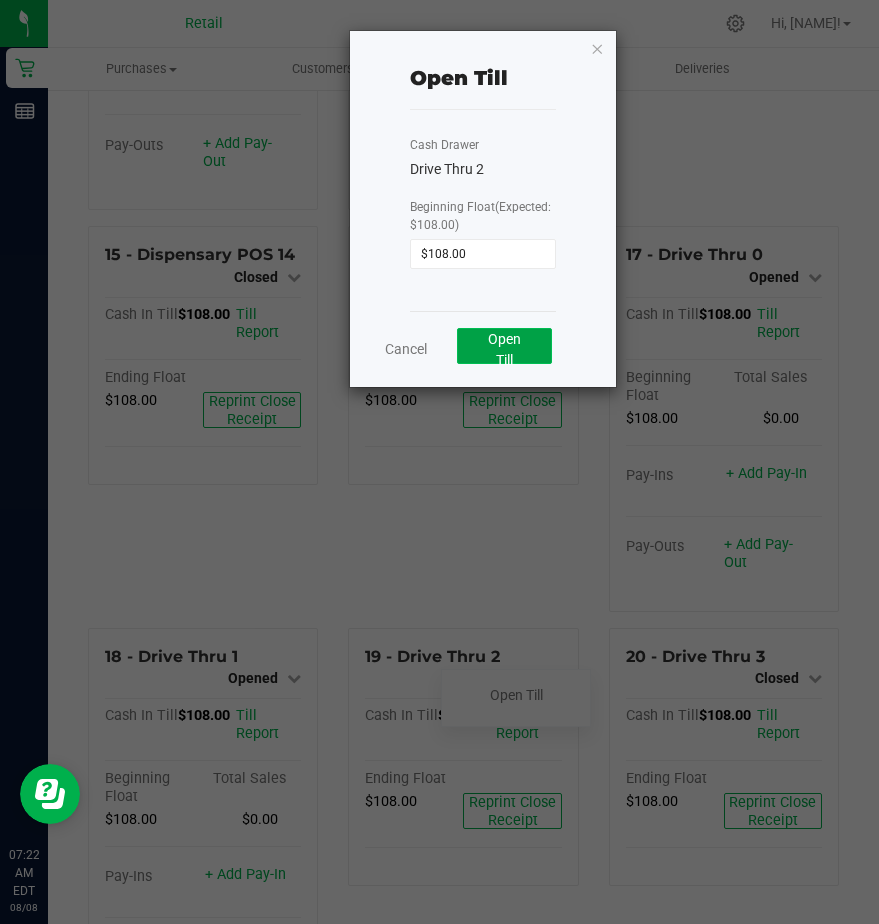 click on "Open Till" 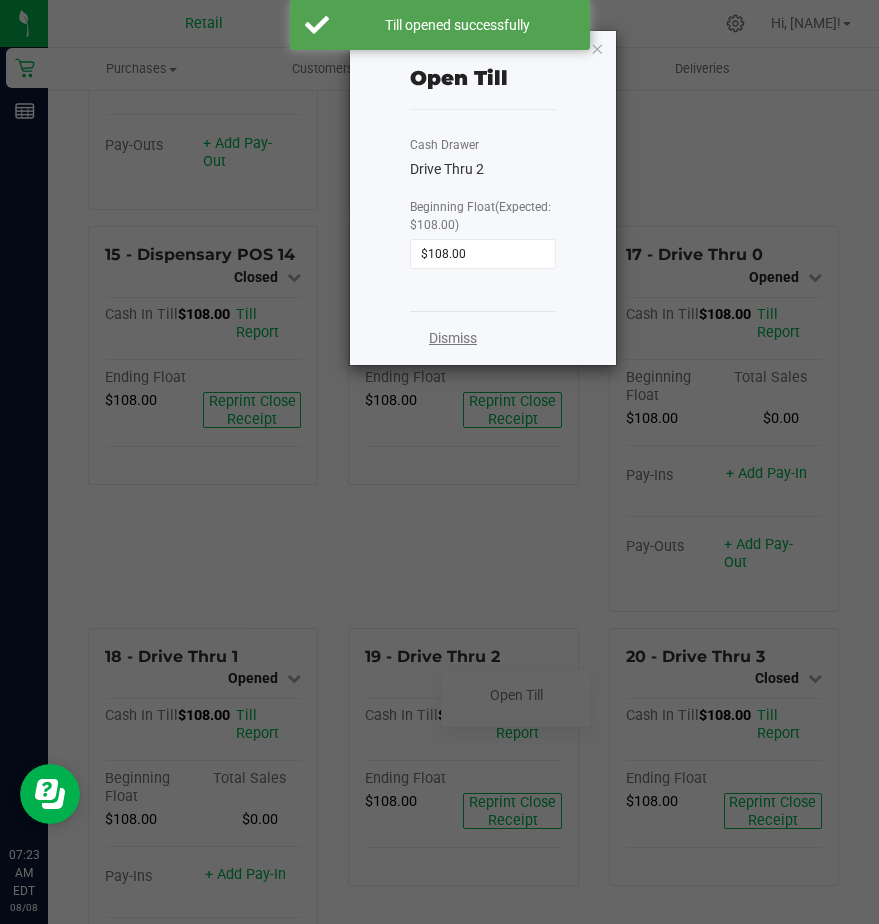 click on "Dismiss" 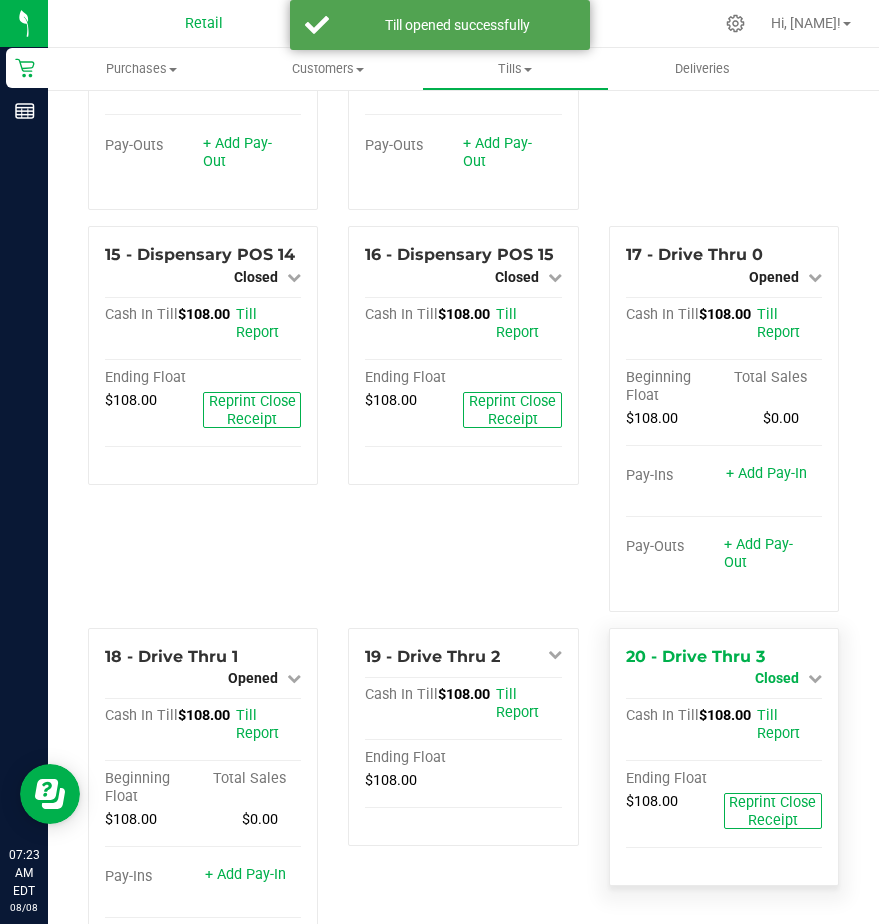 click on "Closed" at bounding box center (777, 678) 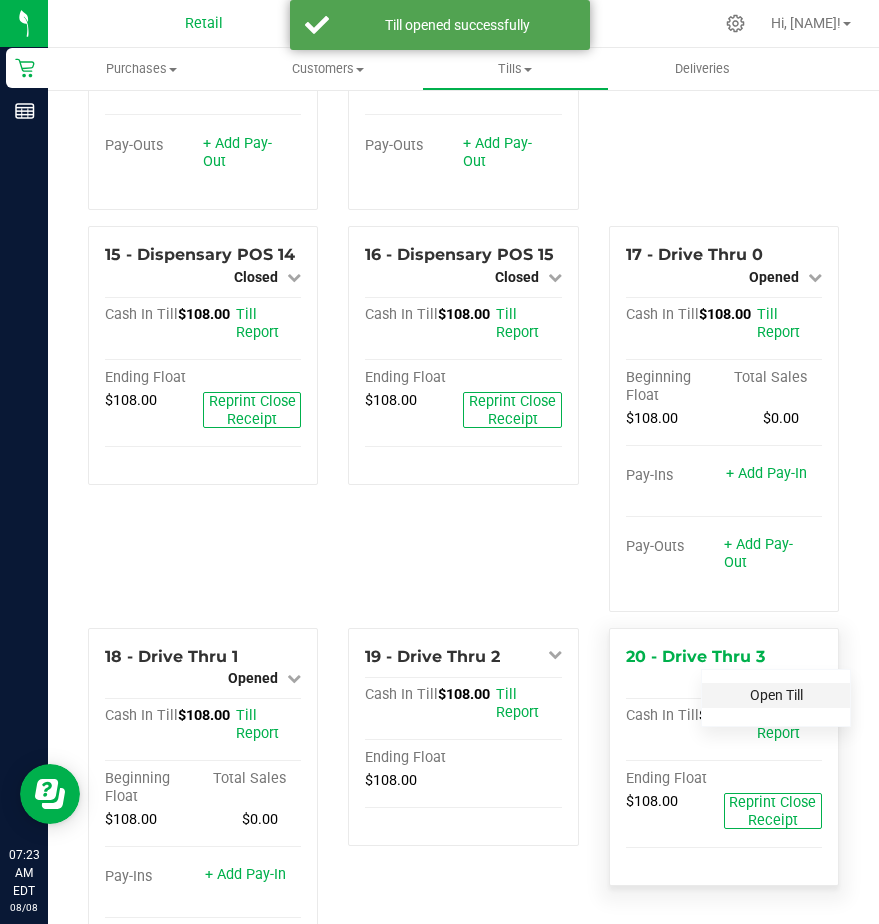 click on "Open Till" at bounding box center [776, 695] 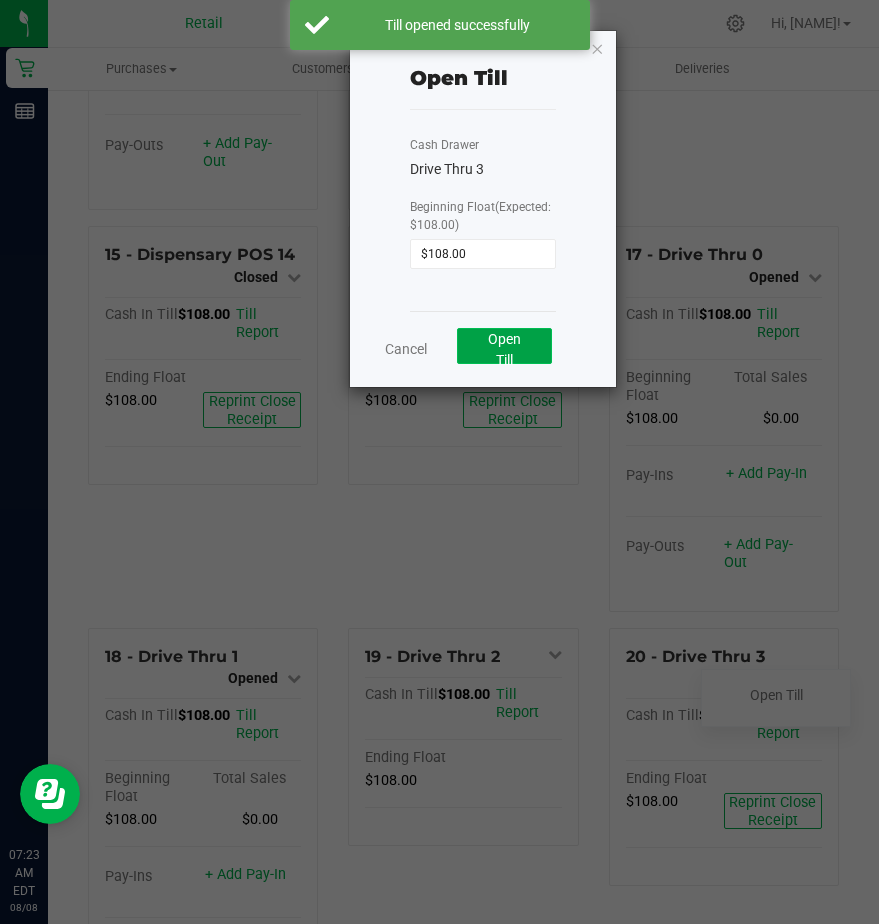 click on "Open Till" 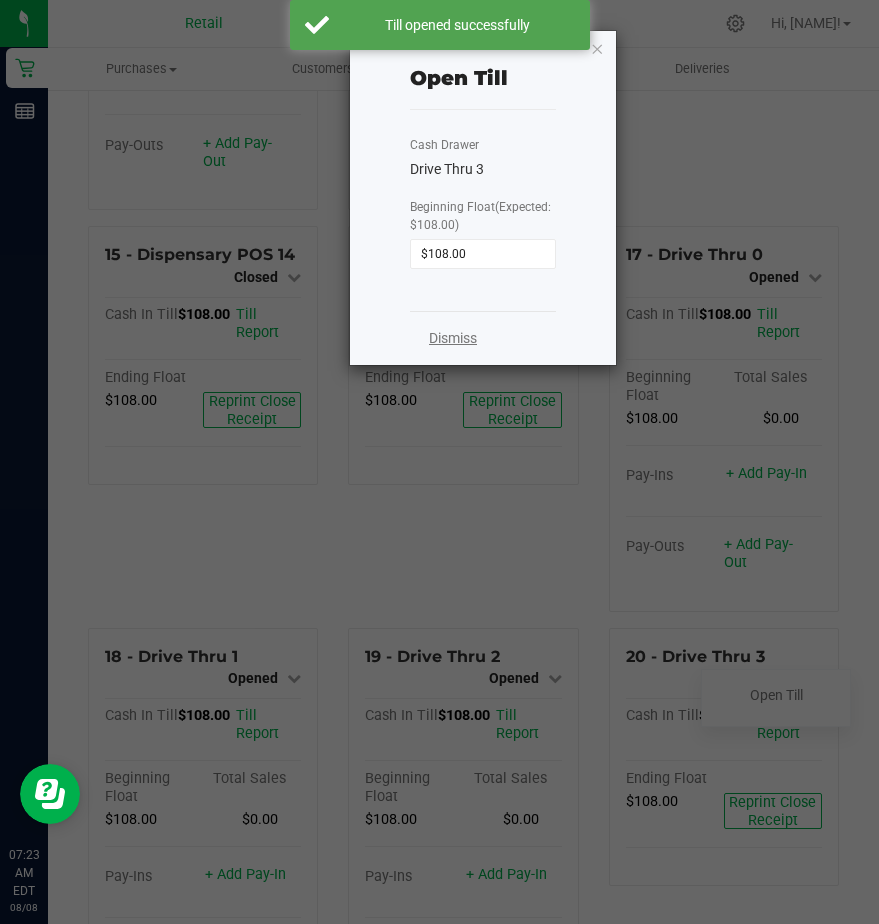 click on "Dismiss" 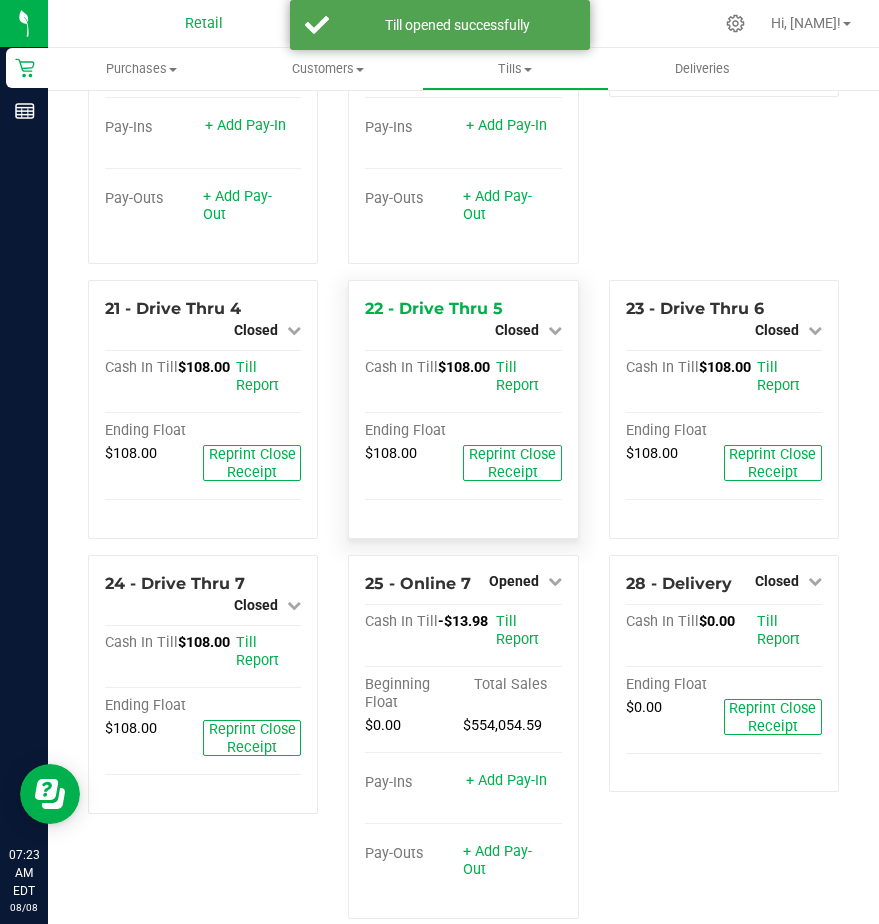 scroll, scrollTop: 2500, scrollLeft: 0, axis: vertical 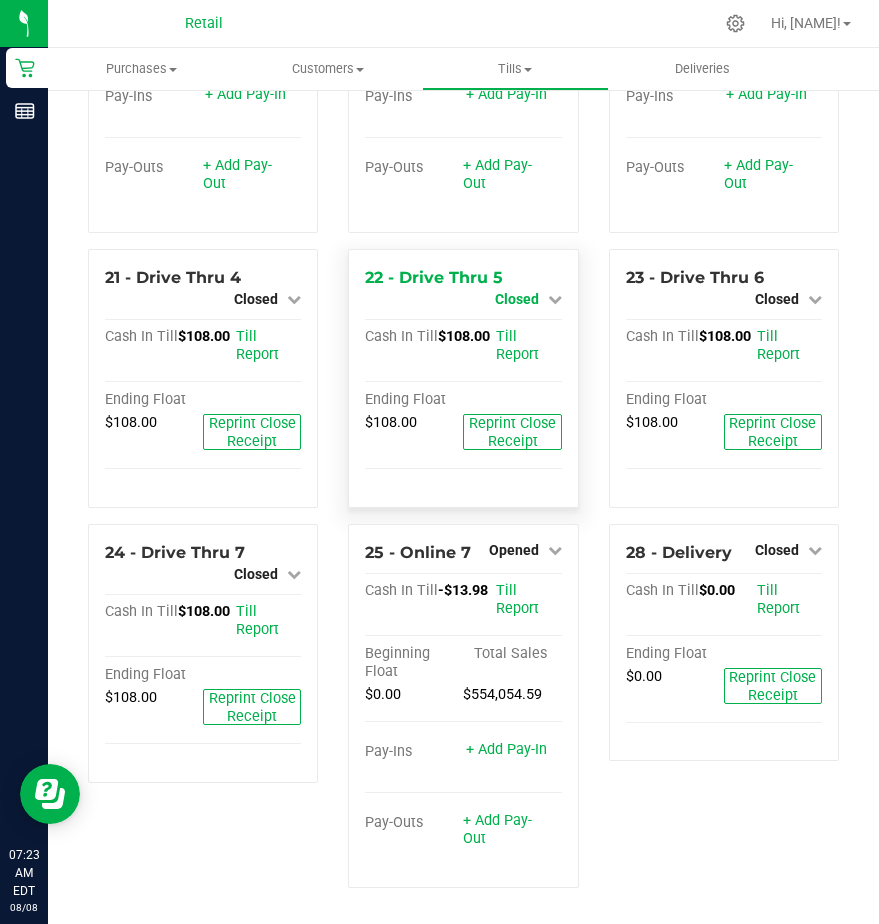 click on "Closed" at bounding box center (517, 299) 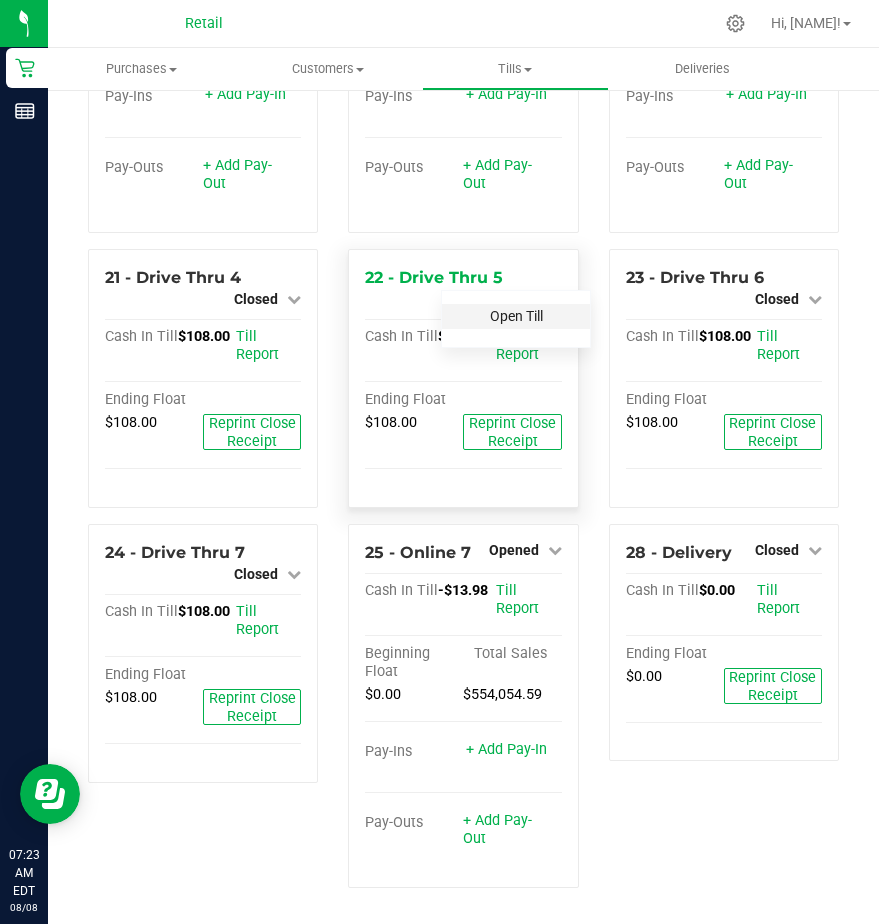 click on "Open Till" at bounding box center (516, 316) 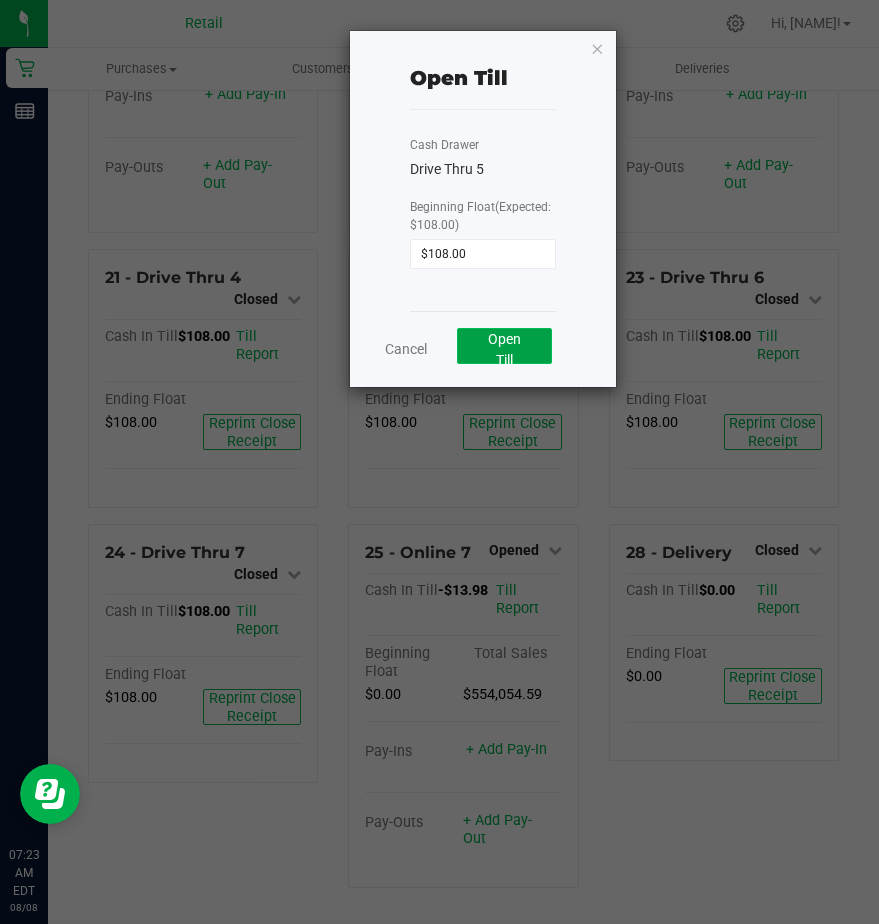 click on "Open Till" 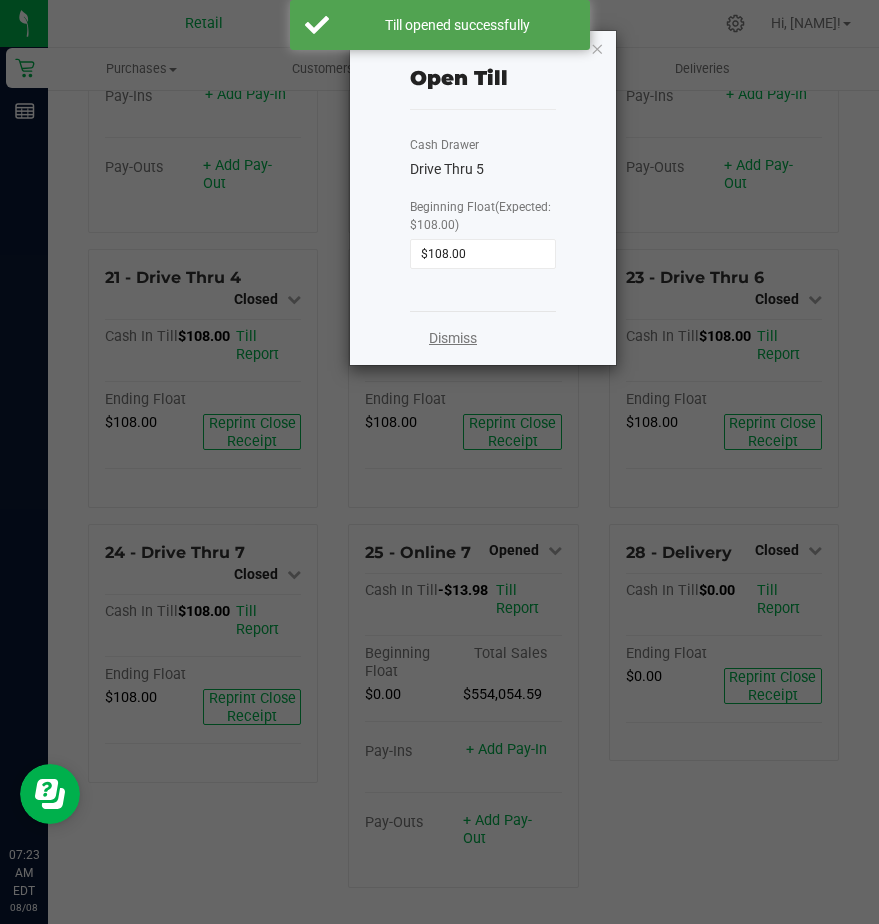 click on "Dismiss" 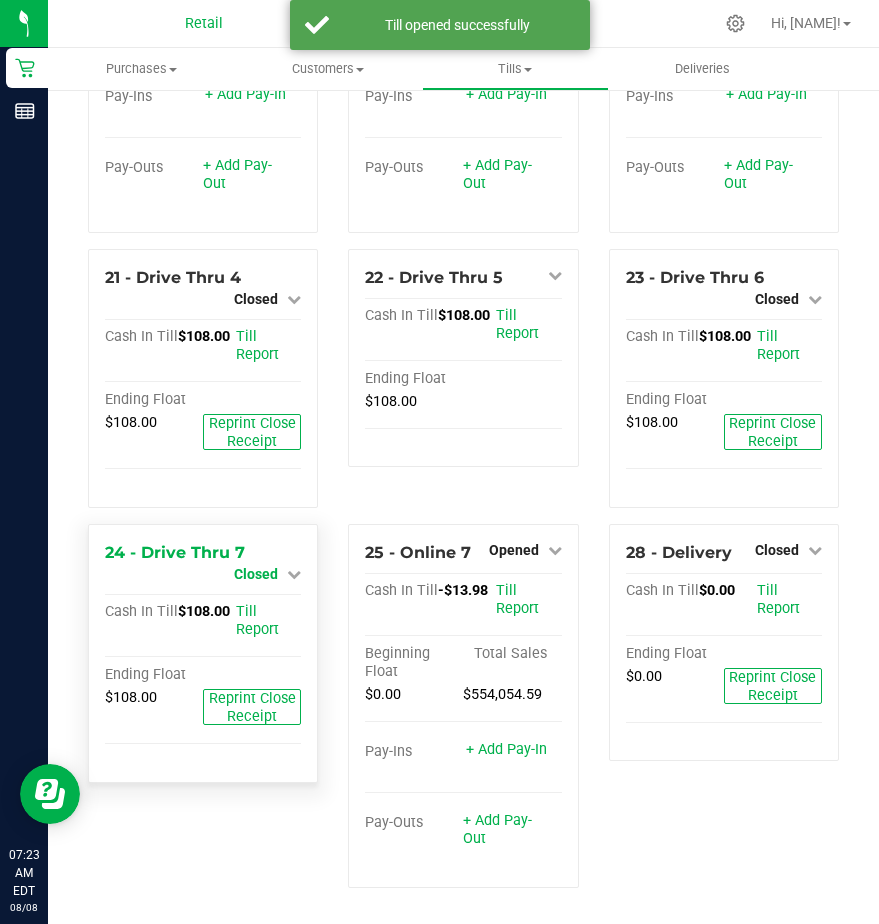 click at bounding box center [294, 574] 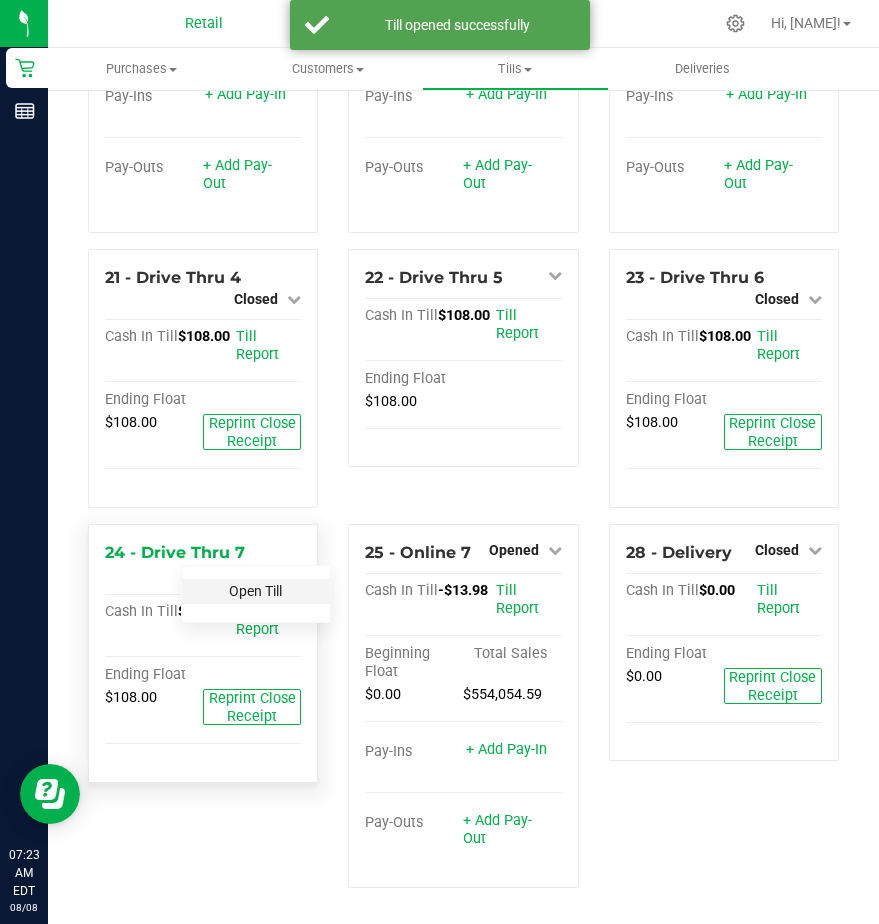 click on "Open Till" at bounding box center [255, 591] 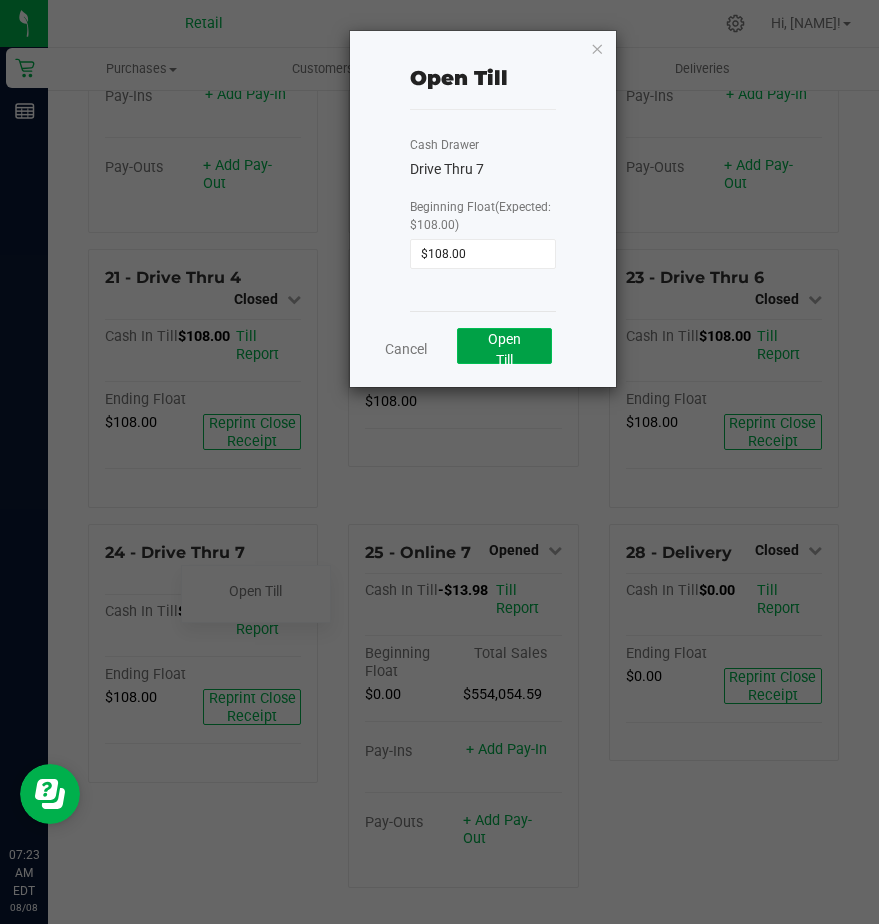 click on "Open Till" 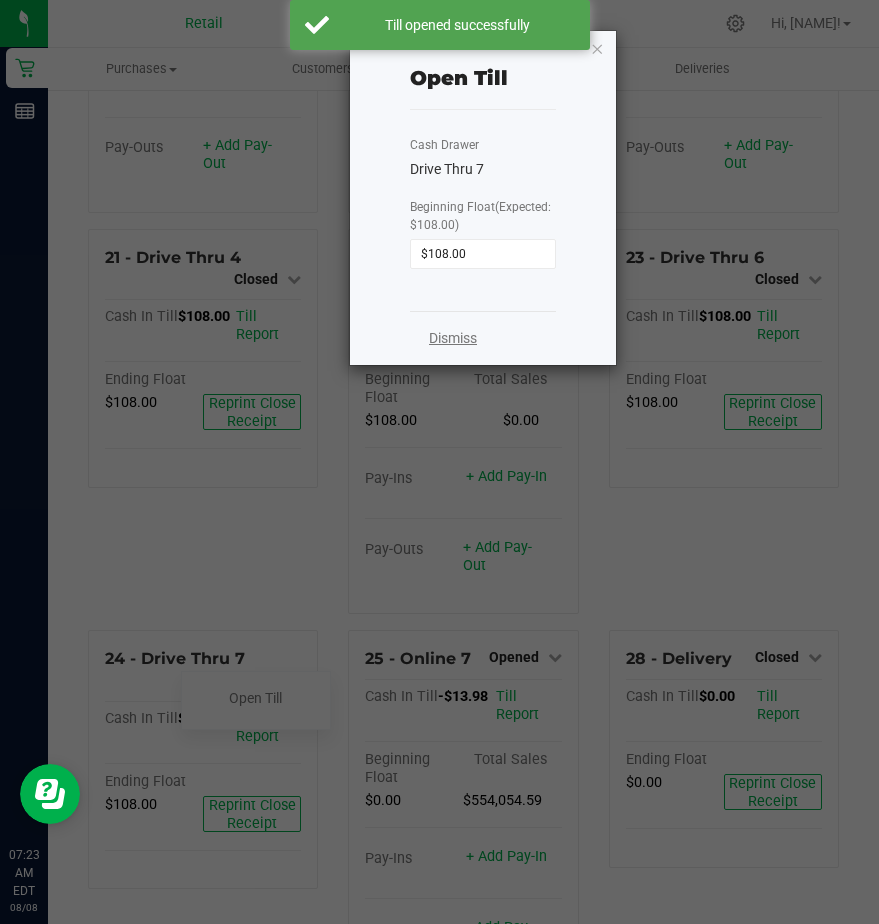 click on "Dismiss" 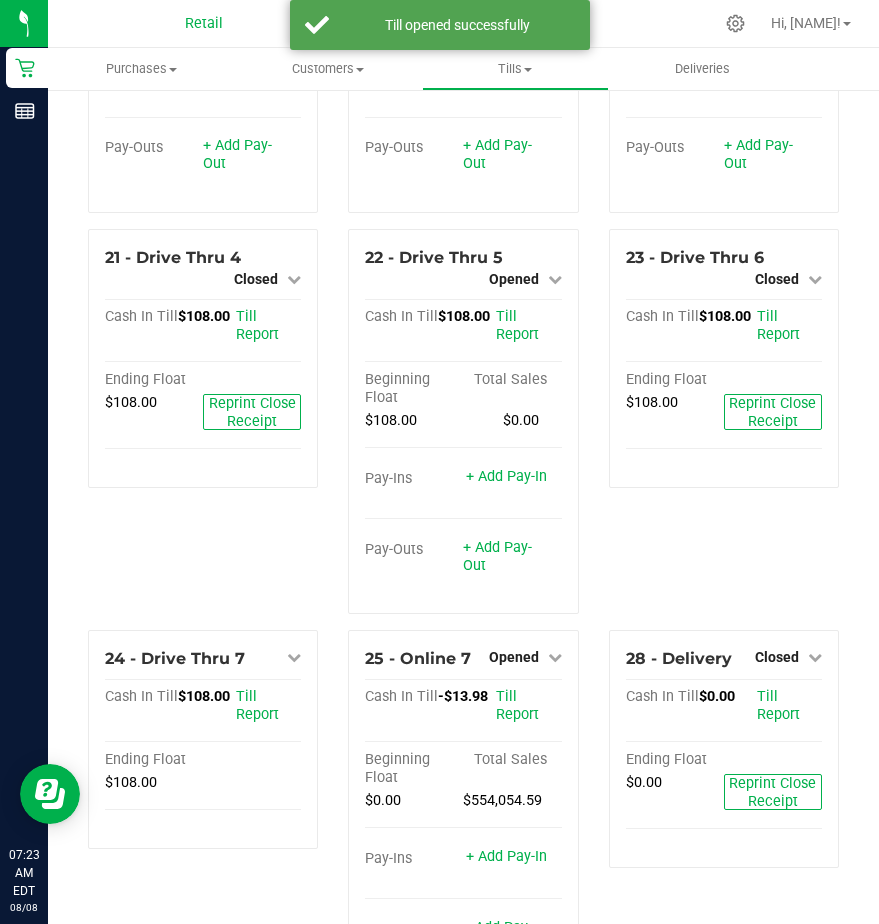 drag, startPoint x: 745, startPoint y: 606, endPoint x: 766, endPoint y: 629, distance: 31.144823 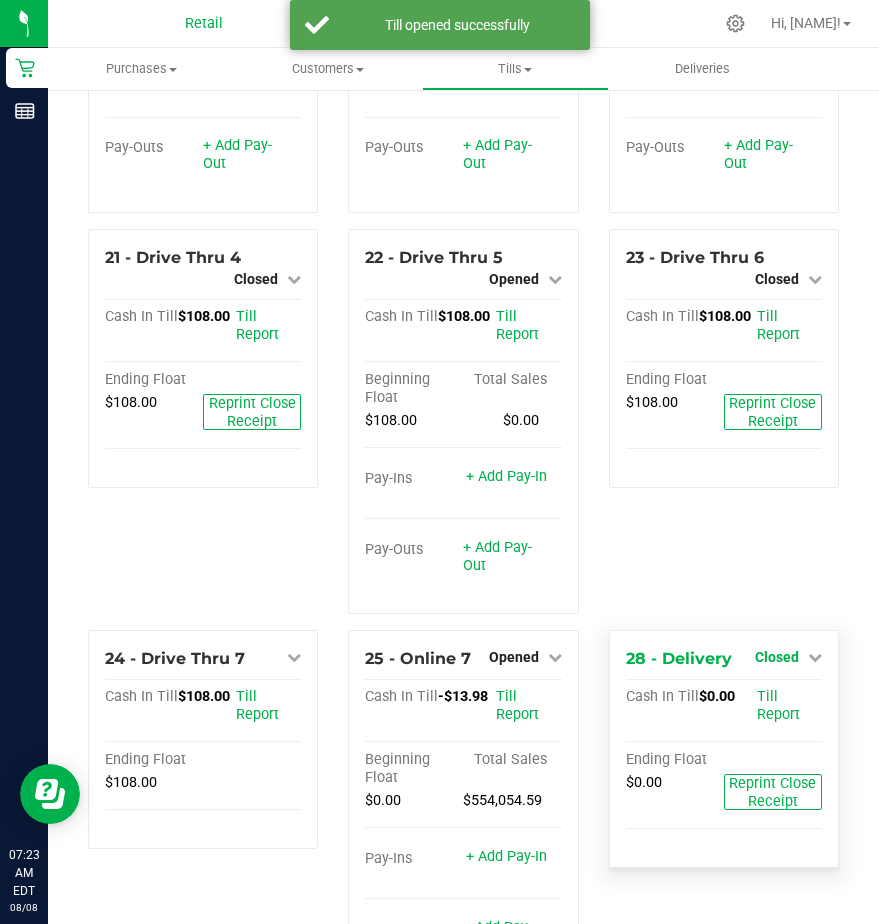 click at bounding box center [815, 657] 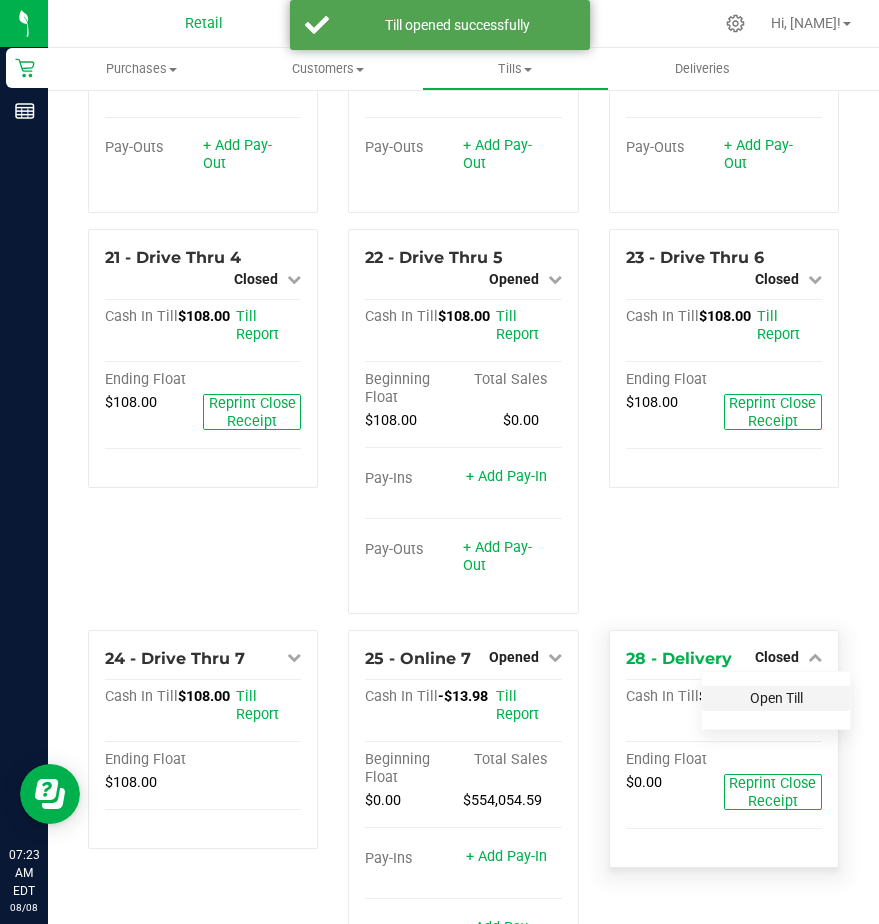 click on "Open Till" at bounding box center [776, 698] 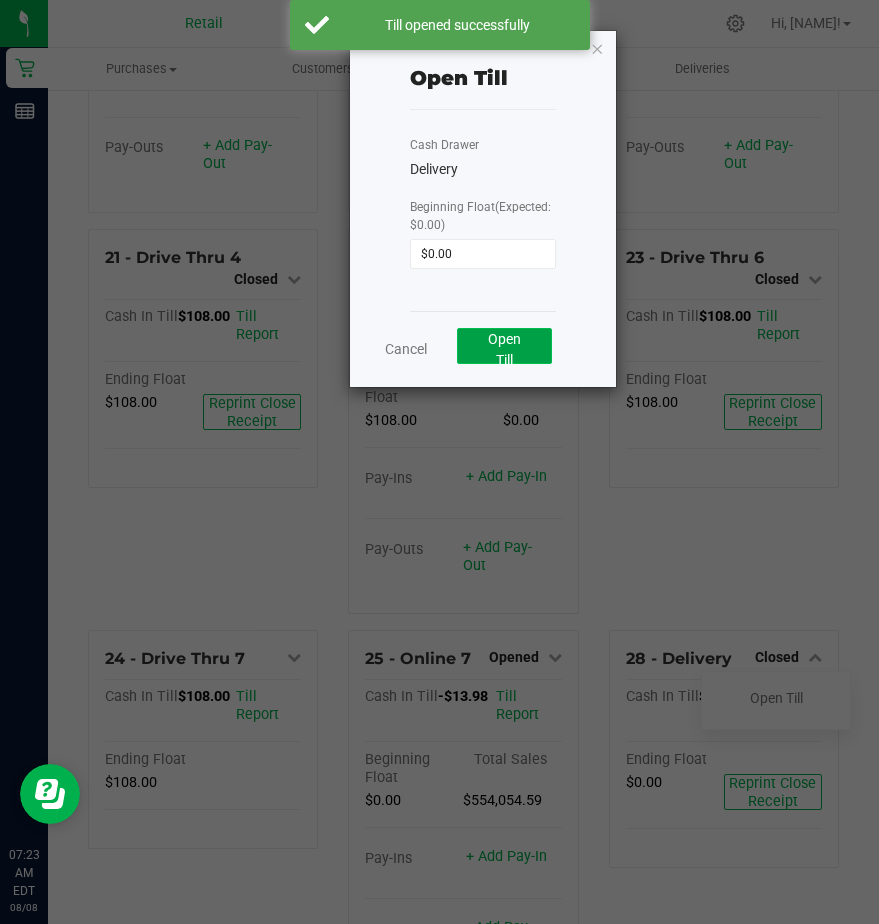 click on "Open Till" 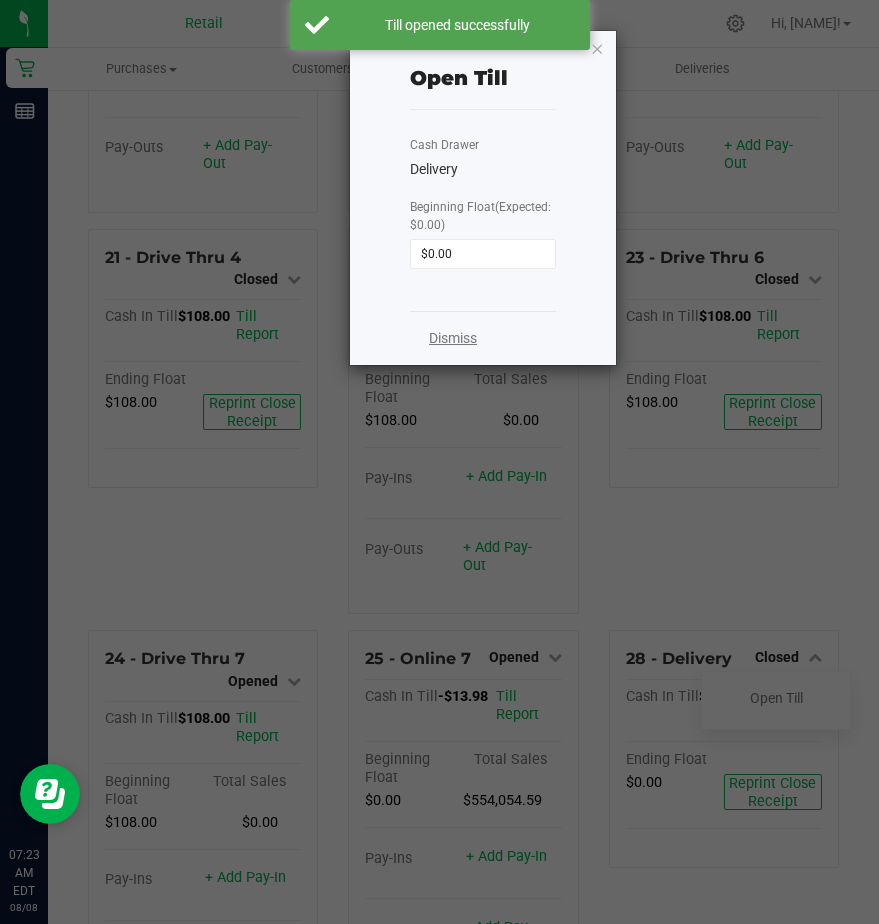 click on "Dismiss" 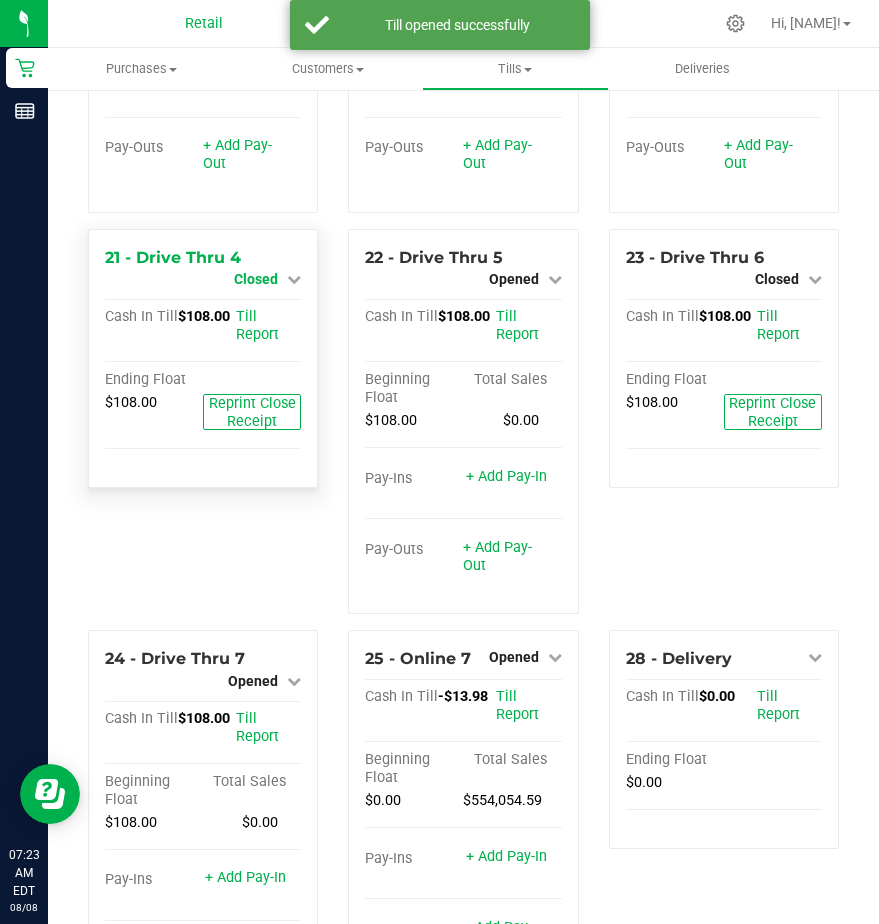 click on "Closed" at bounding box center [256, 279] 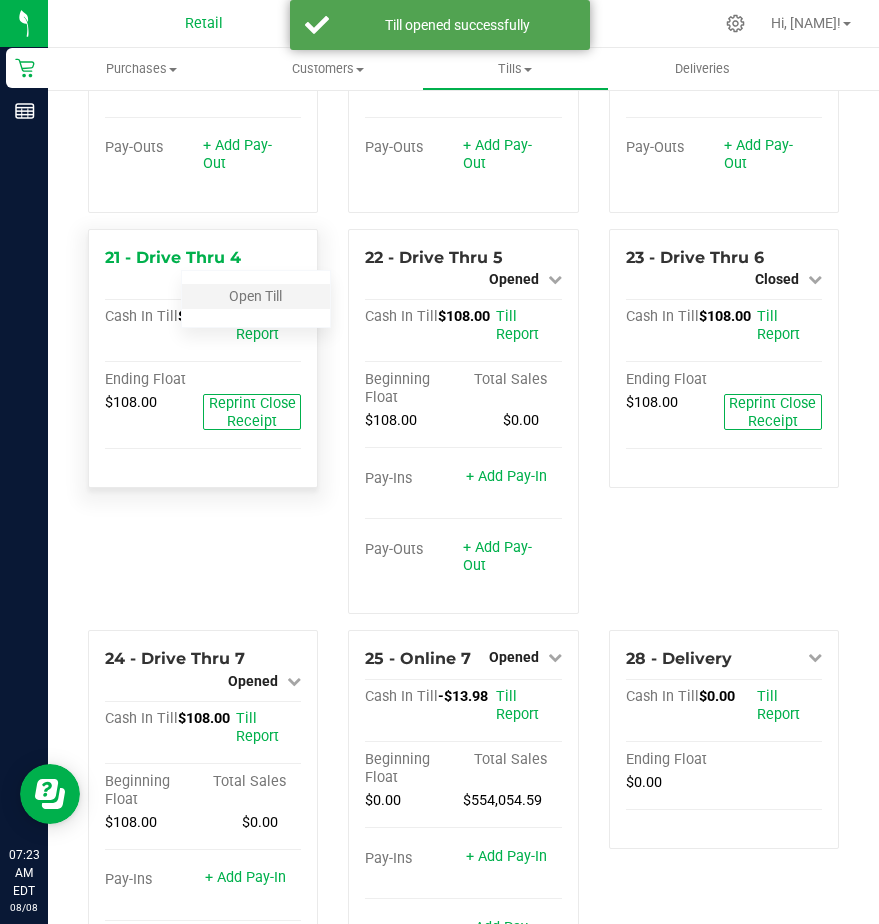 click on "Open Till" at bounding box center [256, 296] 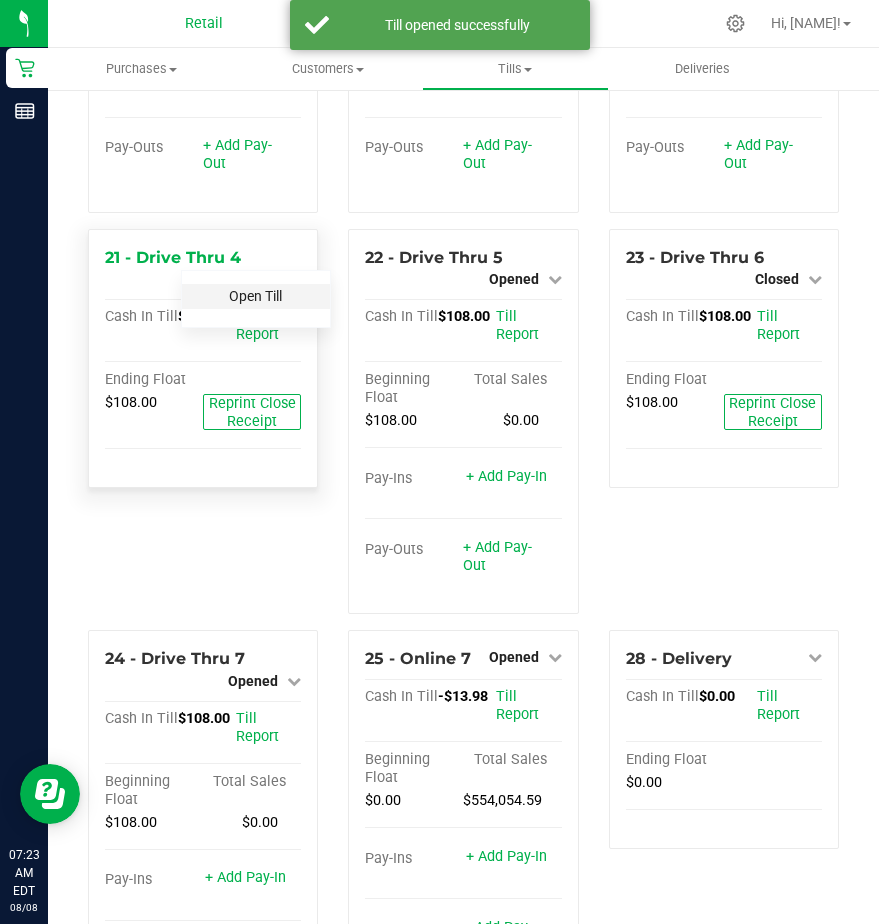 click on "Open Till" at bounding box center (255, 296) 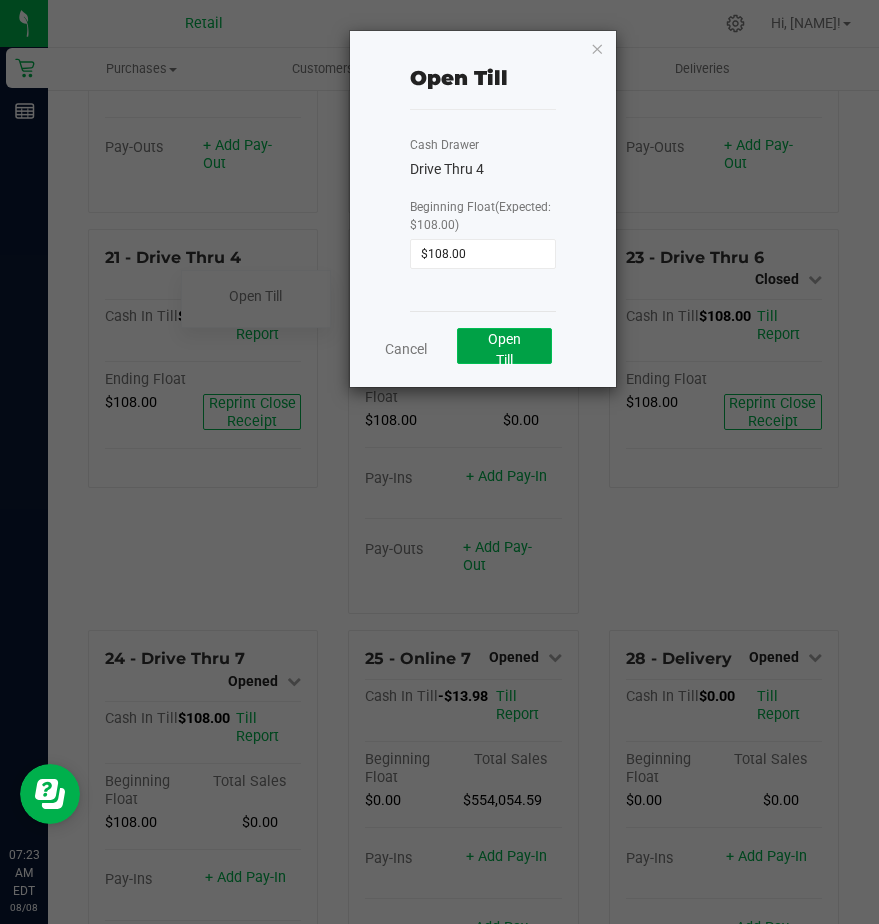 click on "Open Till" 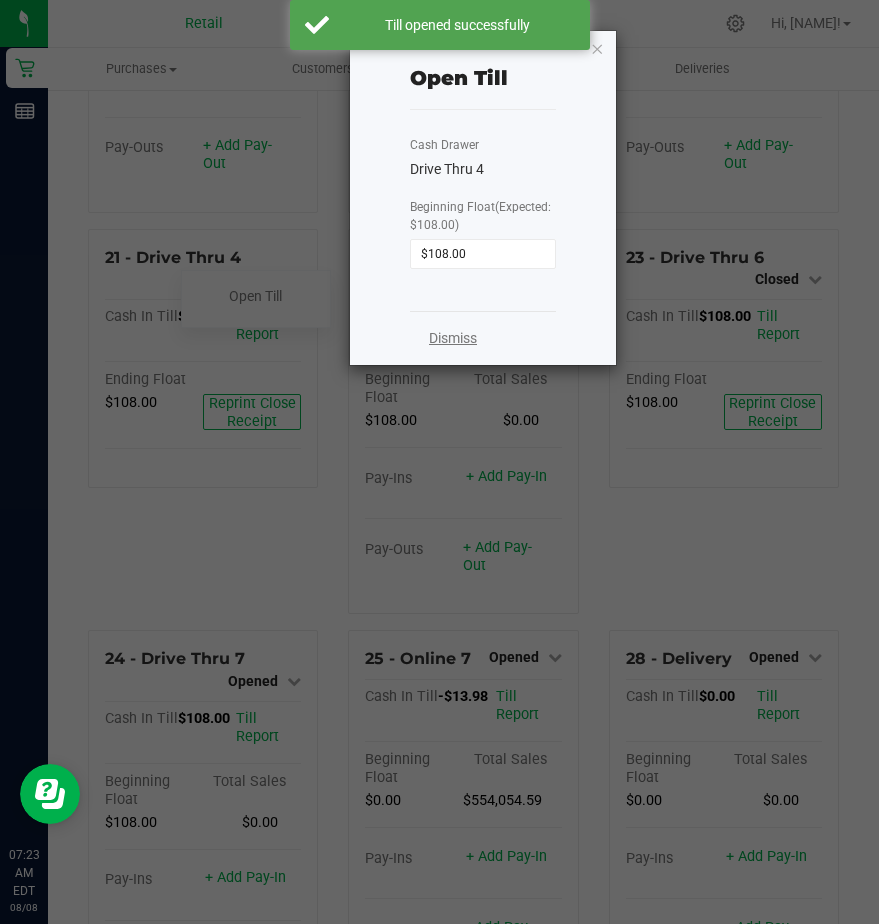 click on "Dismiss" 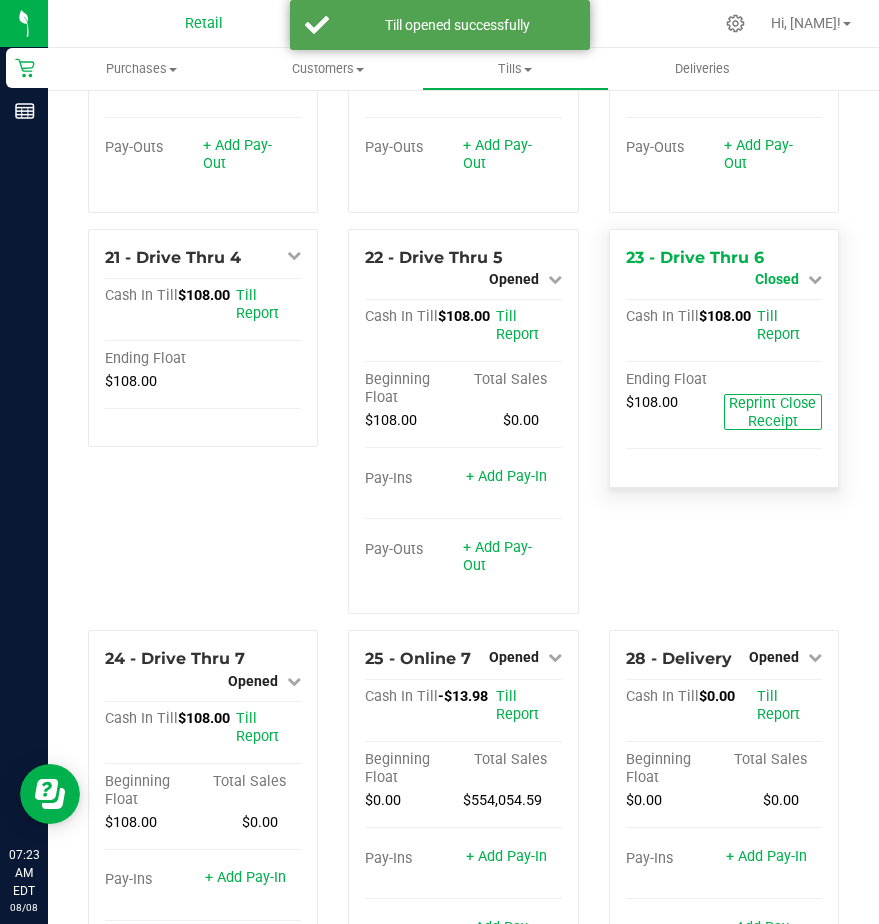click on "Closed" at bounding box center [777, 279] 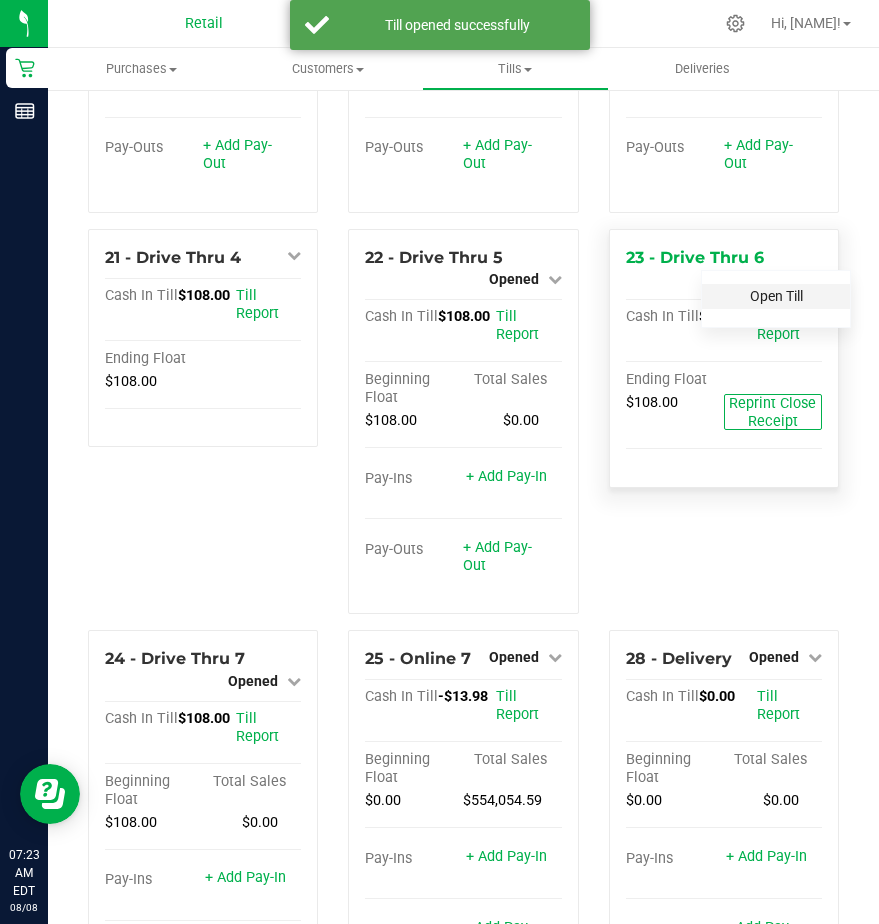 click on "Open Till" at bounding box center [776, 296] 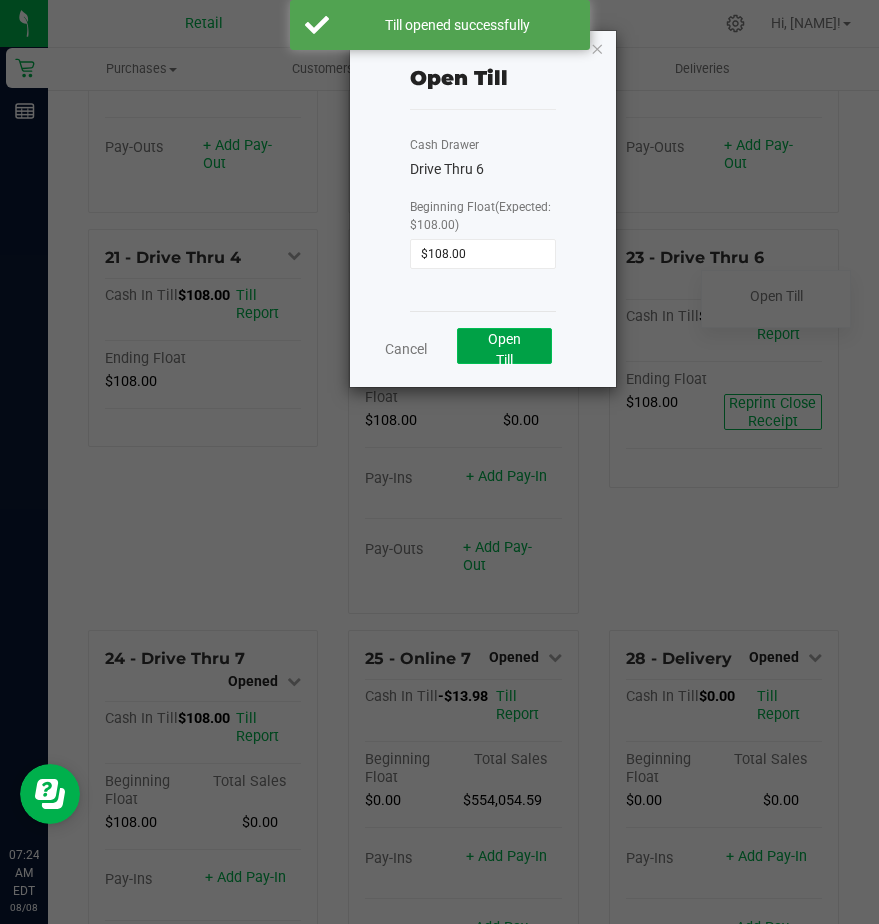 click on "Open Till" 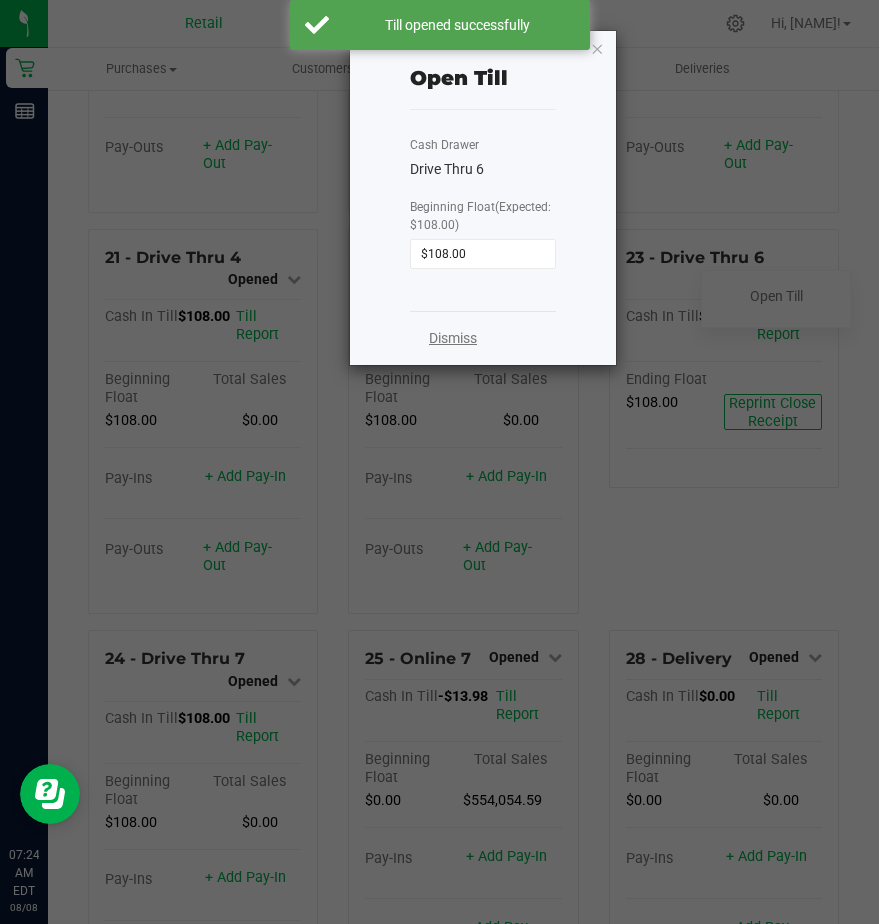 click on "Dismiss" 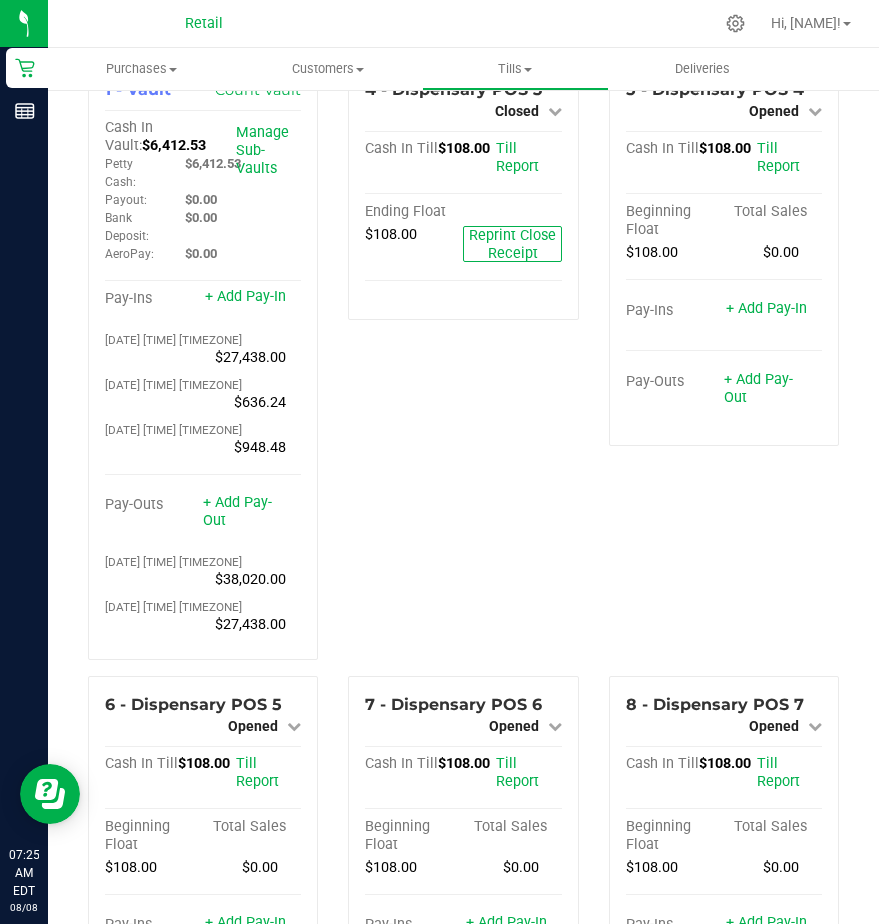scroll, scrollTop: 0, scrollLeft: 0, axis: both 